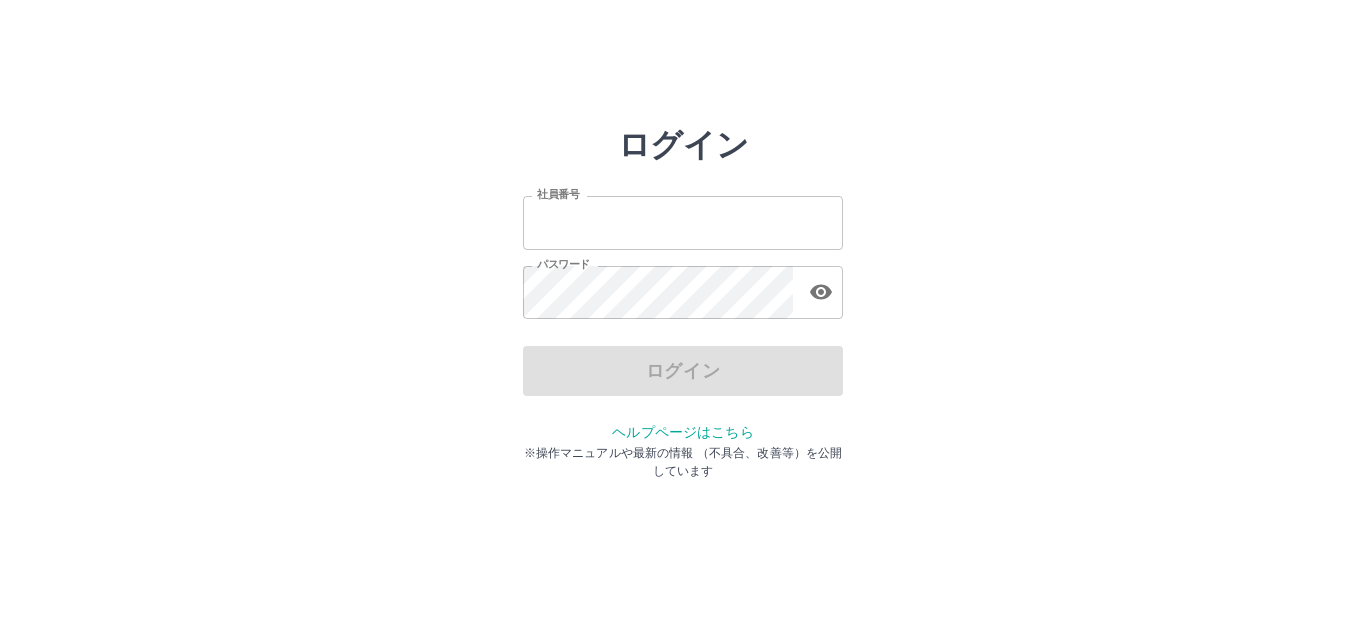 scroll, scrollTop: 0, scrollLeft: 0, axis: both 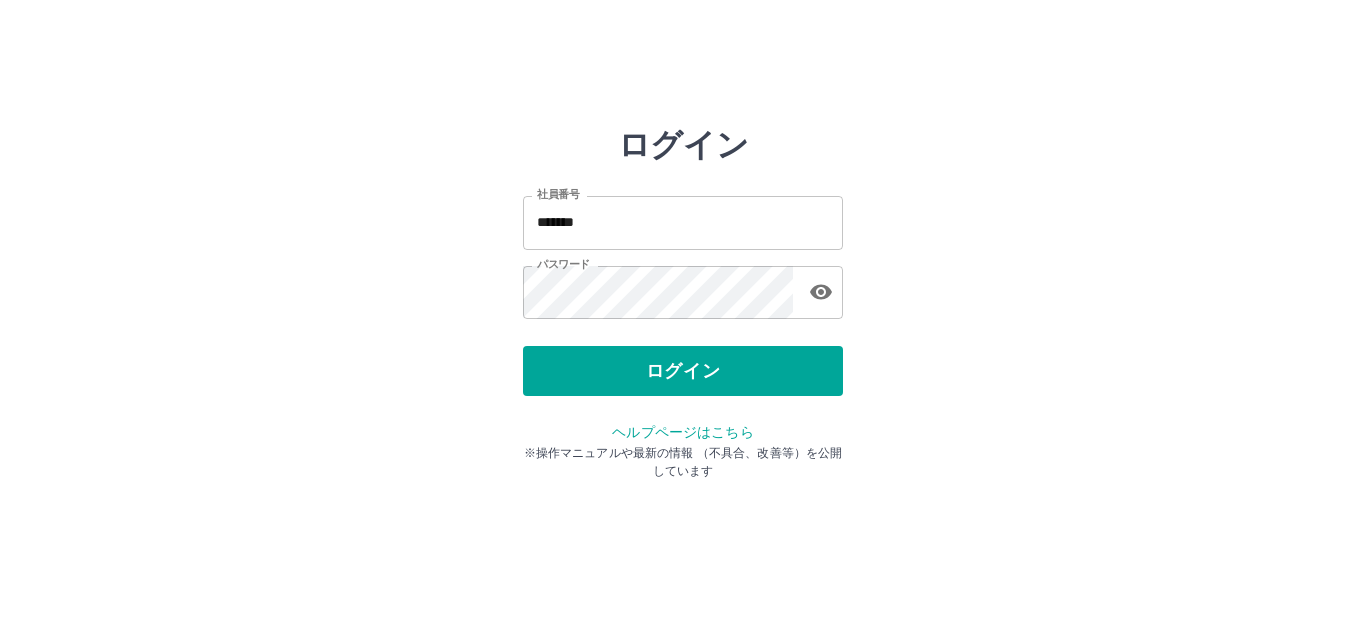 click on "ログイン 社員番号 ******* 社員番号 パスワード パスワード ログイン ヘルプページはこちら ※操作マニュアルや最新の情報 （不具合、改善等）を公開しています" at bounding box center (683, 223) 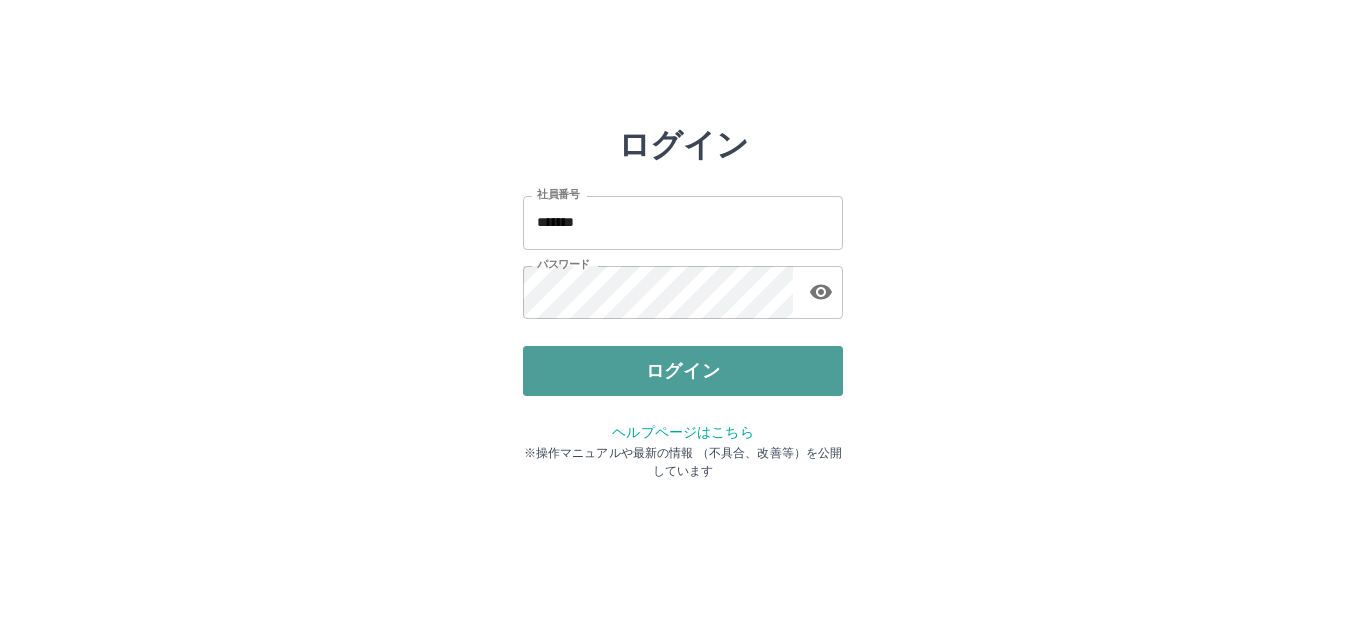 click on "ログイン" at bounding box center [683, 371] 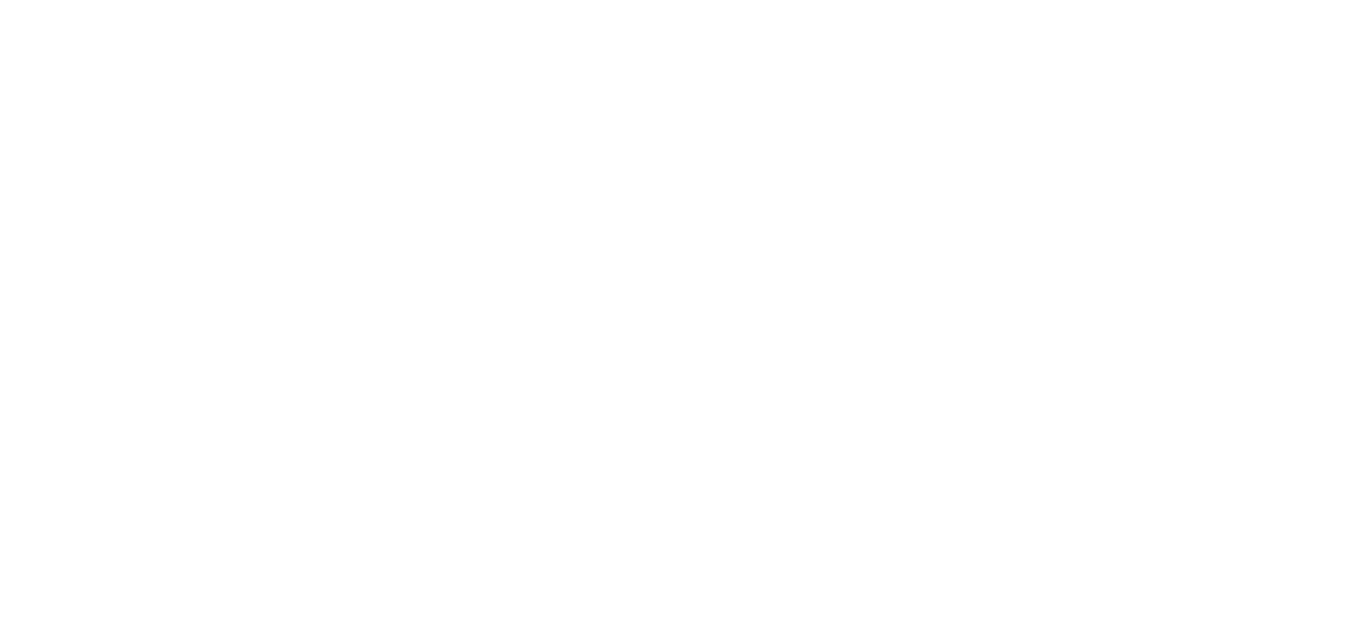 scroll, scrollTop: 0, scrollLeft: 0, axis: both 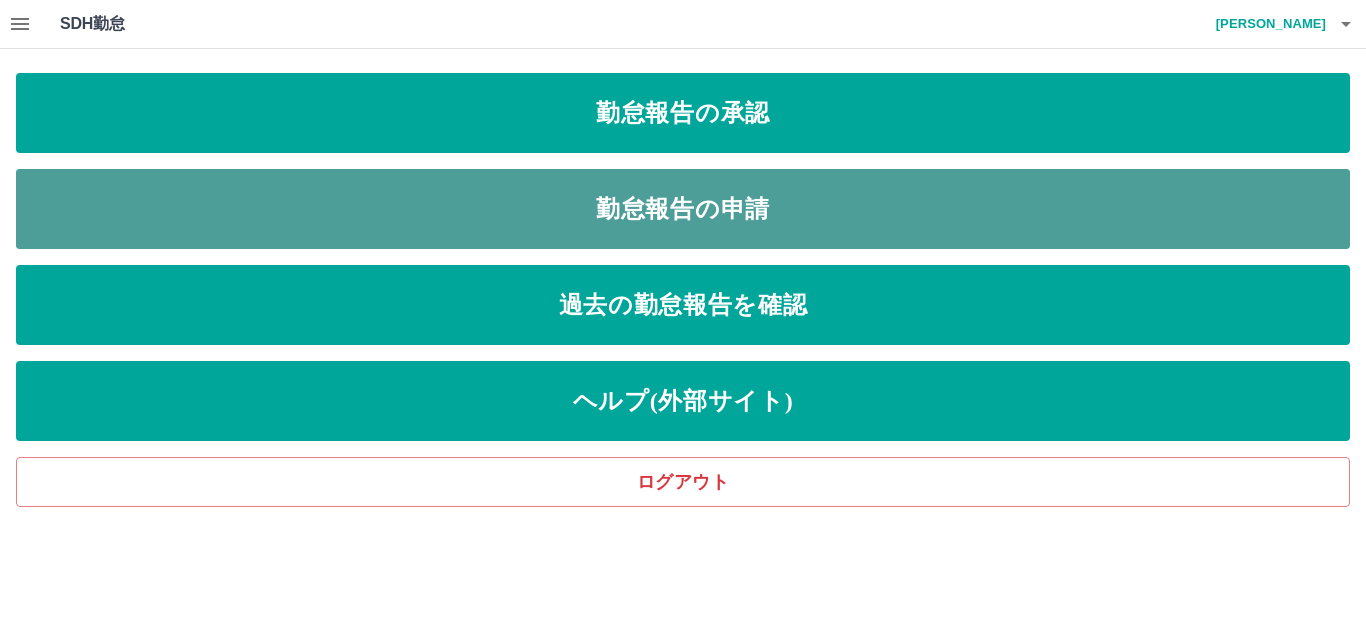 click on "勤怠報告の申請" at bounding box center (683, 209) 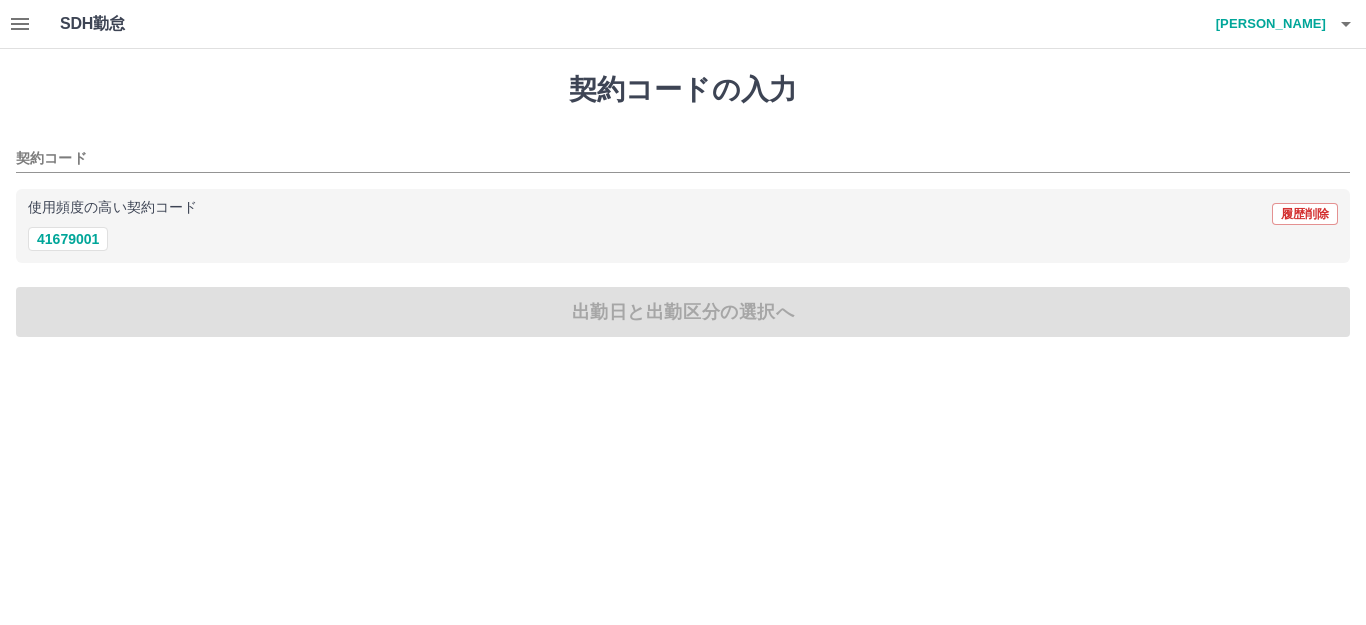 click 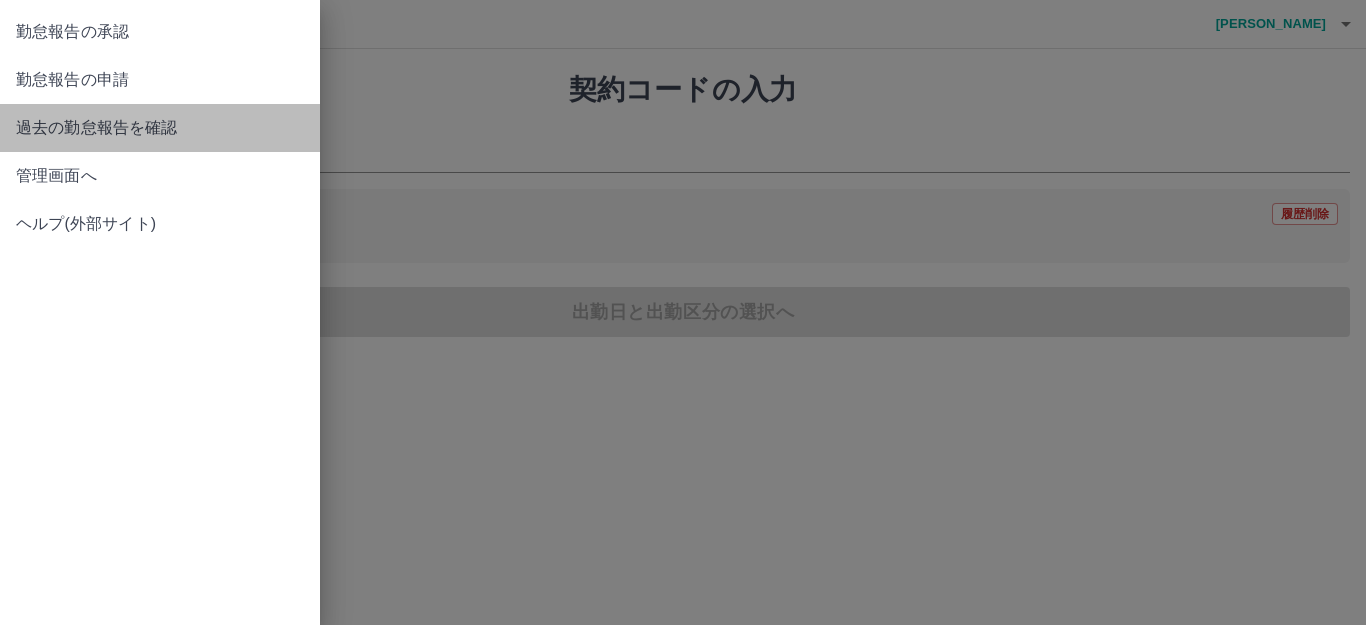 click on "過去の勤怠報告を確認" at bounding box center [160, 128] 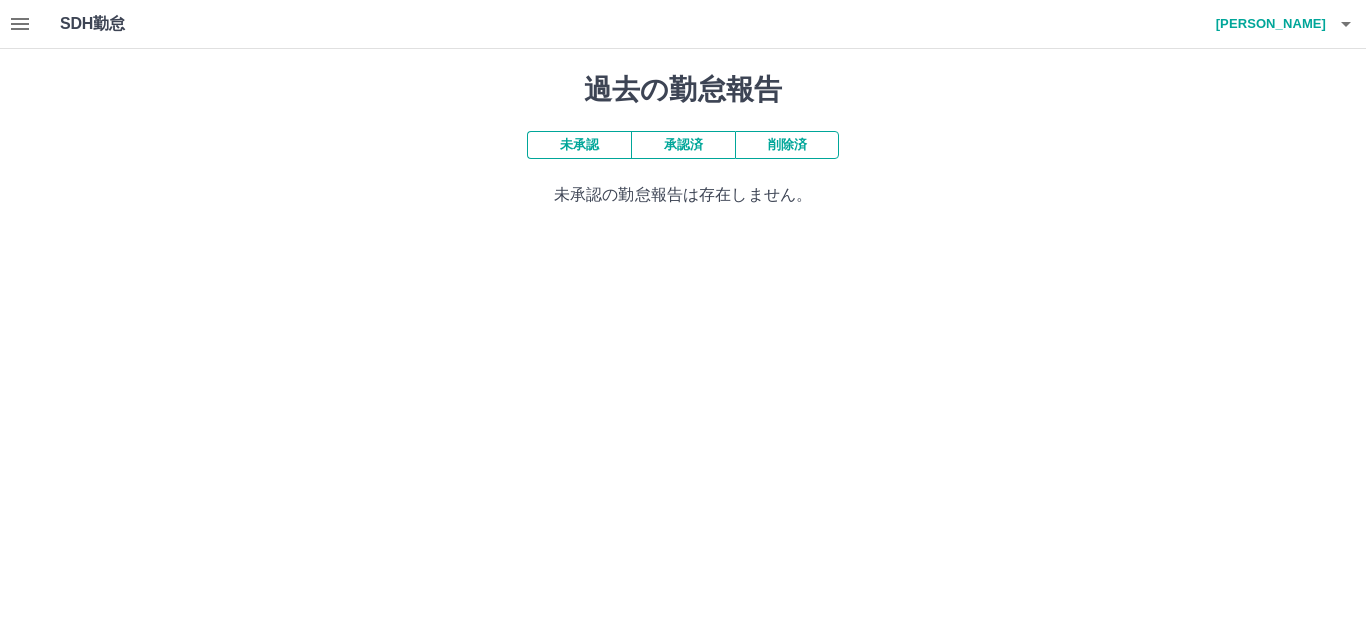 click on "未承認" at bounding box center [579, 145] 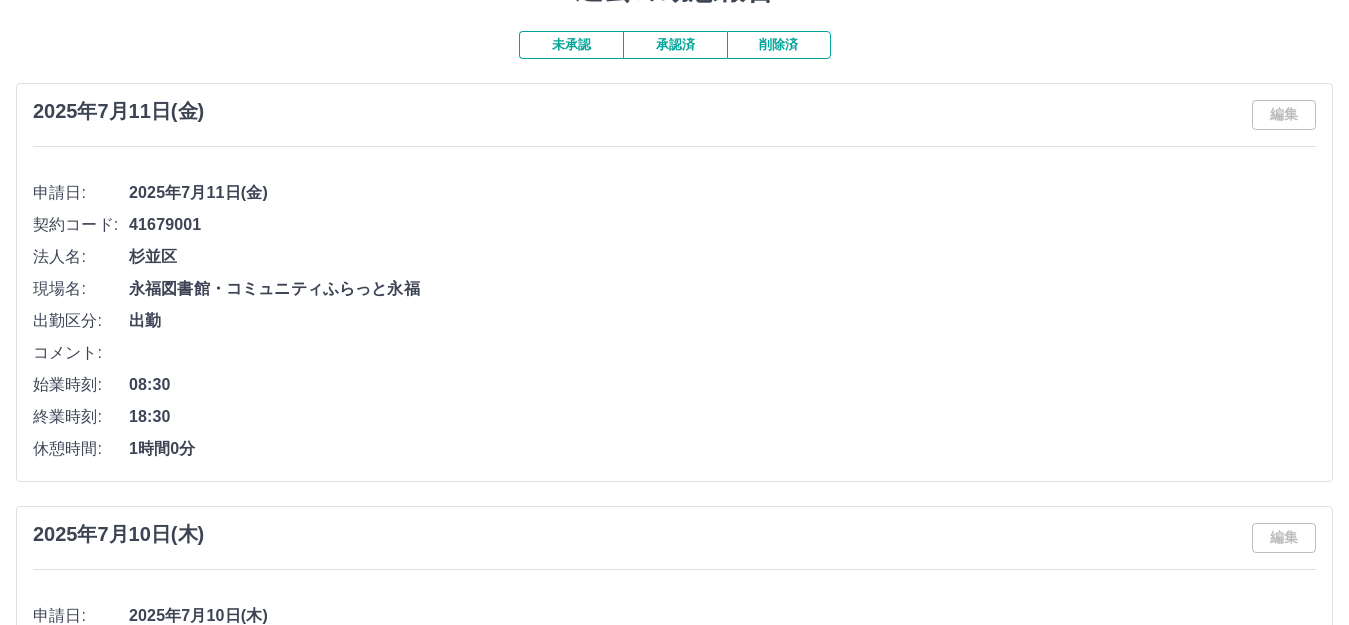 scroll, scrollTop: 0, scrollLeft: 0, axis: both 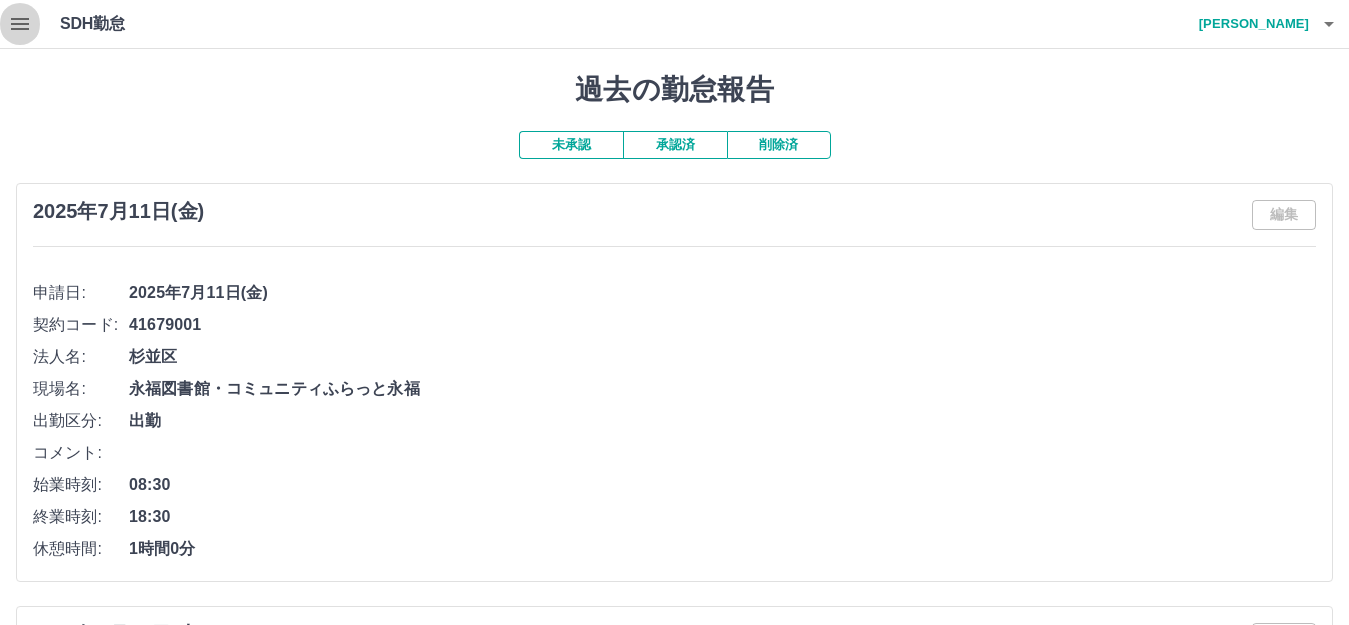 click 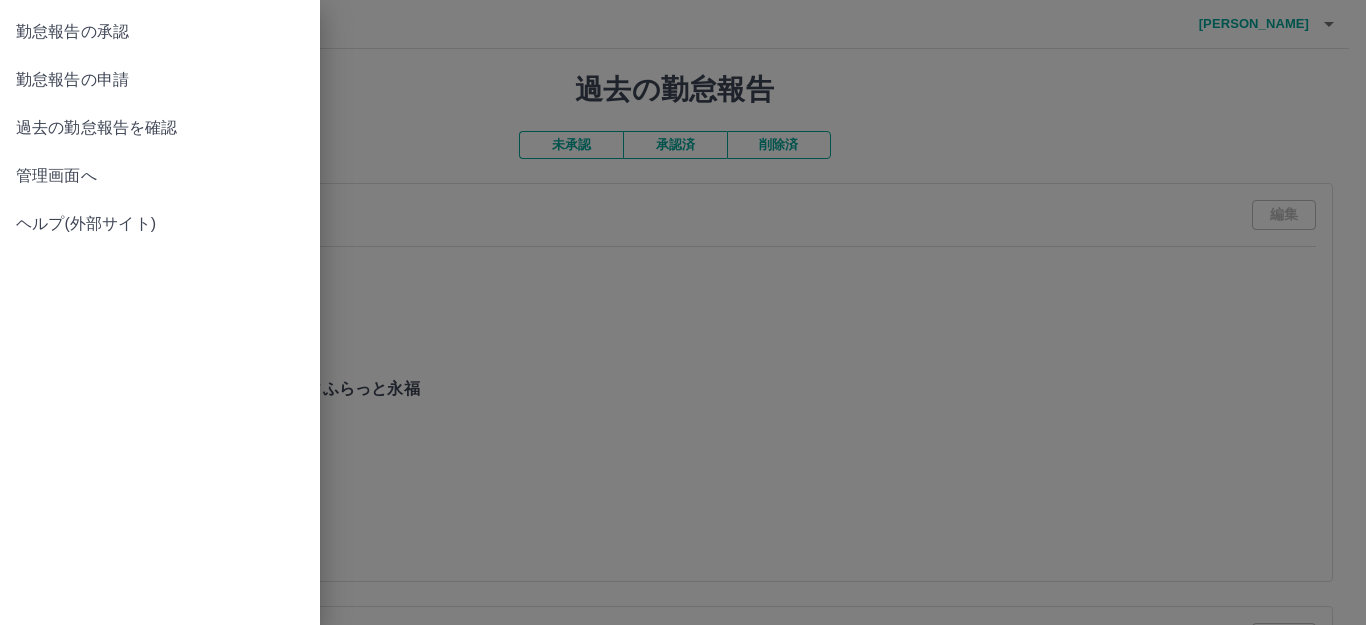click on "勤怠報告の申請" at bounding box center (160, 80) 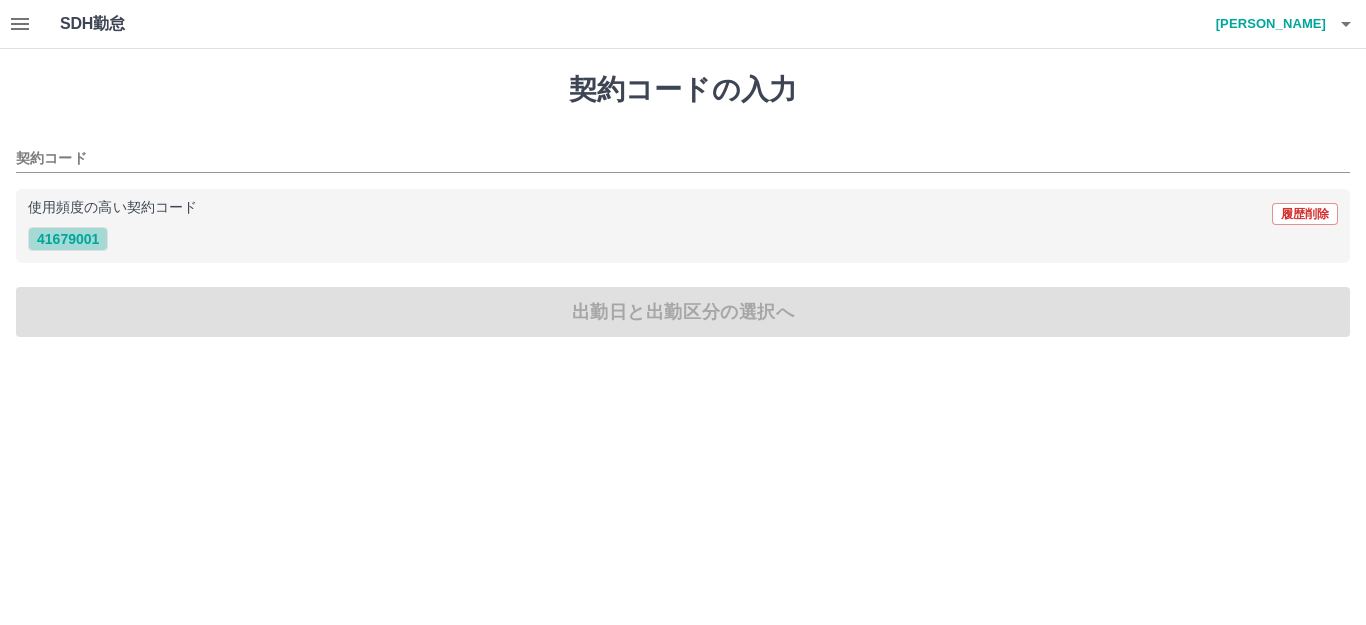 click on "41679001" at bounding box center [68, 239] 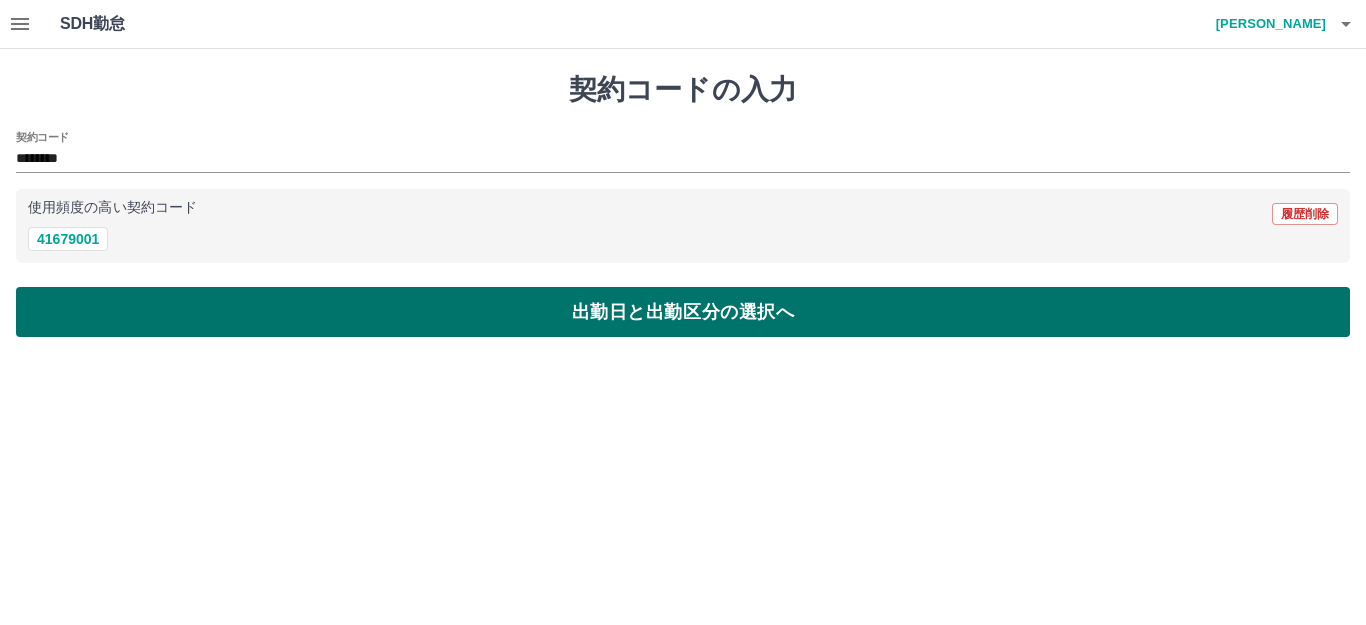 click on "出勤日と出勤区分の選択へ" at bounding box center (683, 312) 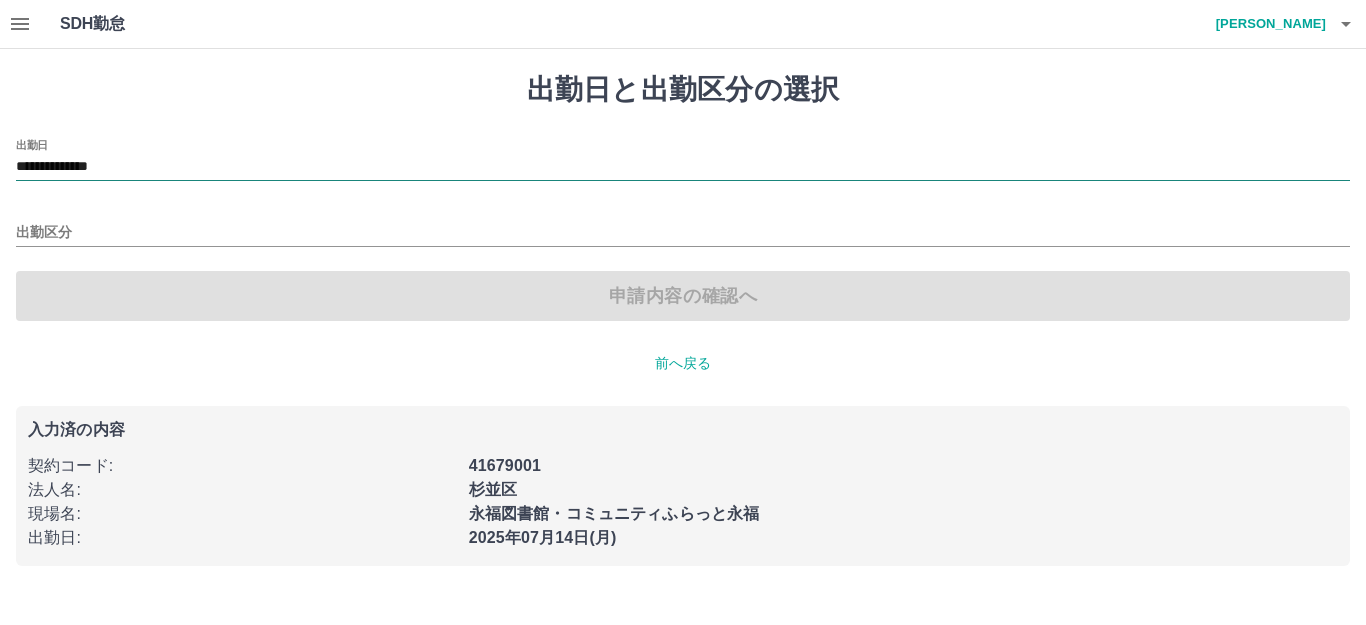 click on "**********" at bounding box center (683, 167) 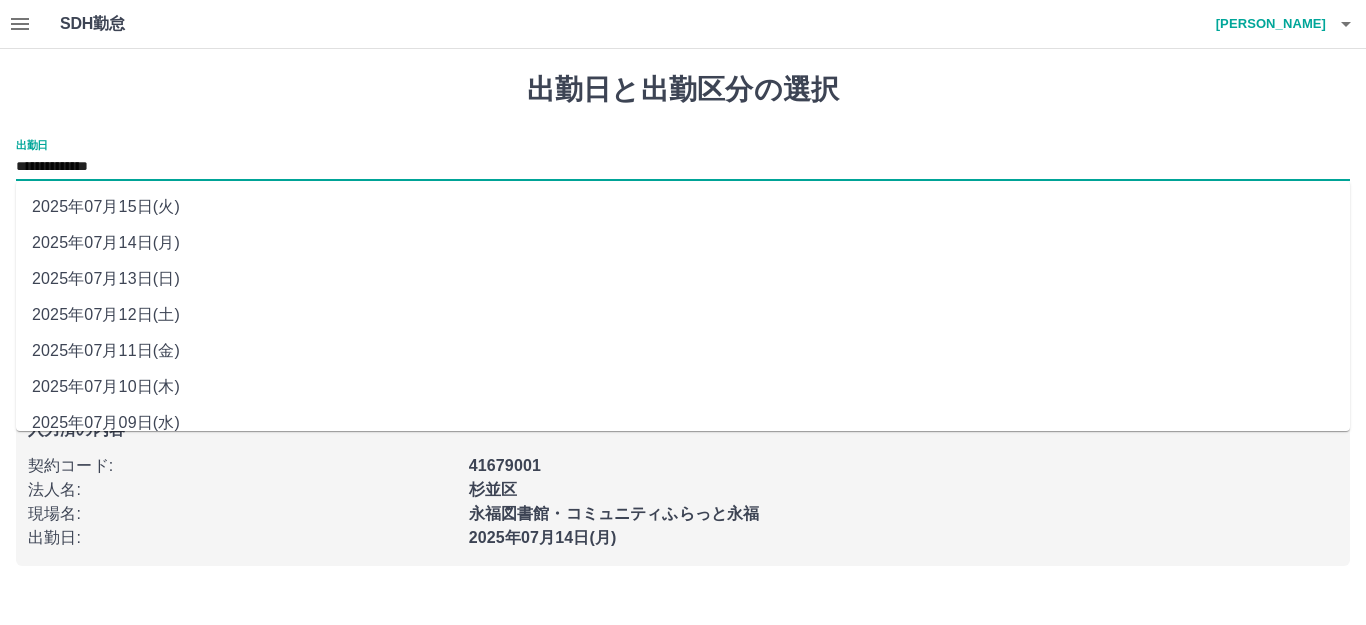 click on "2025年07月12日(土)" at bounding box center [683, 315] 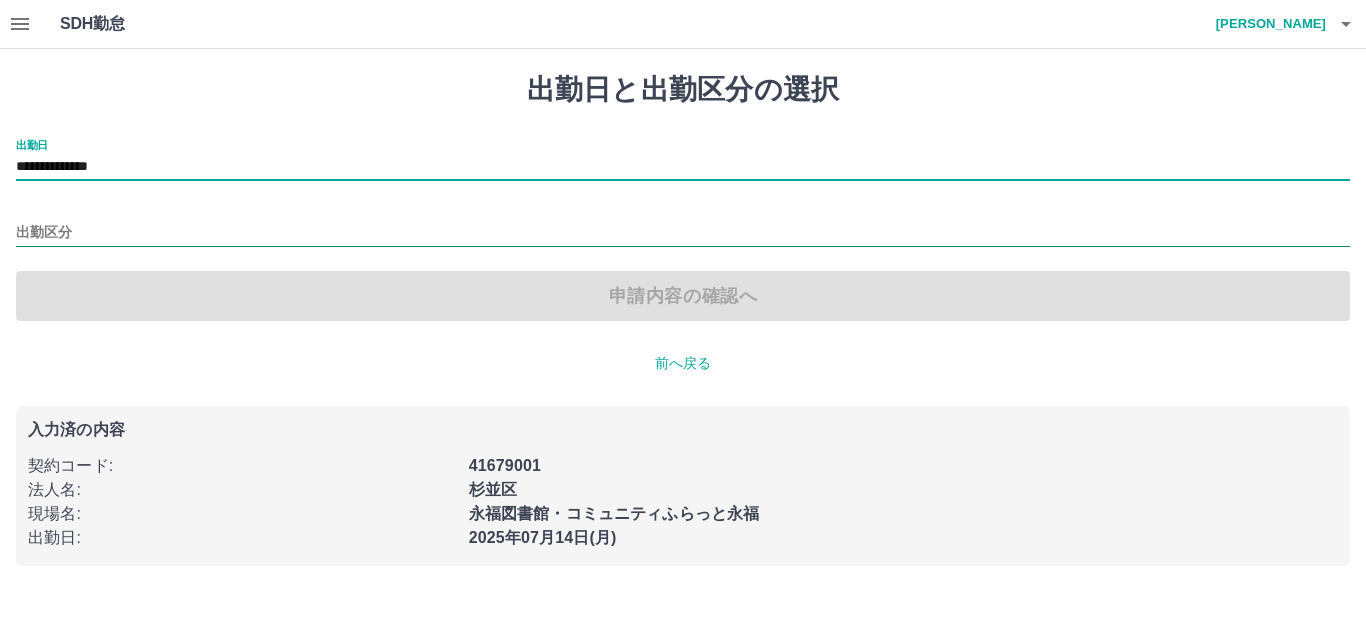 click on "出勤区分" at bounding box center (683, 233) 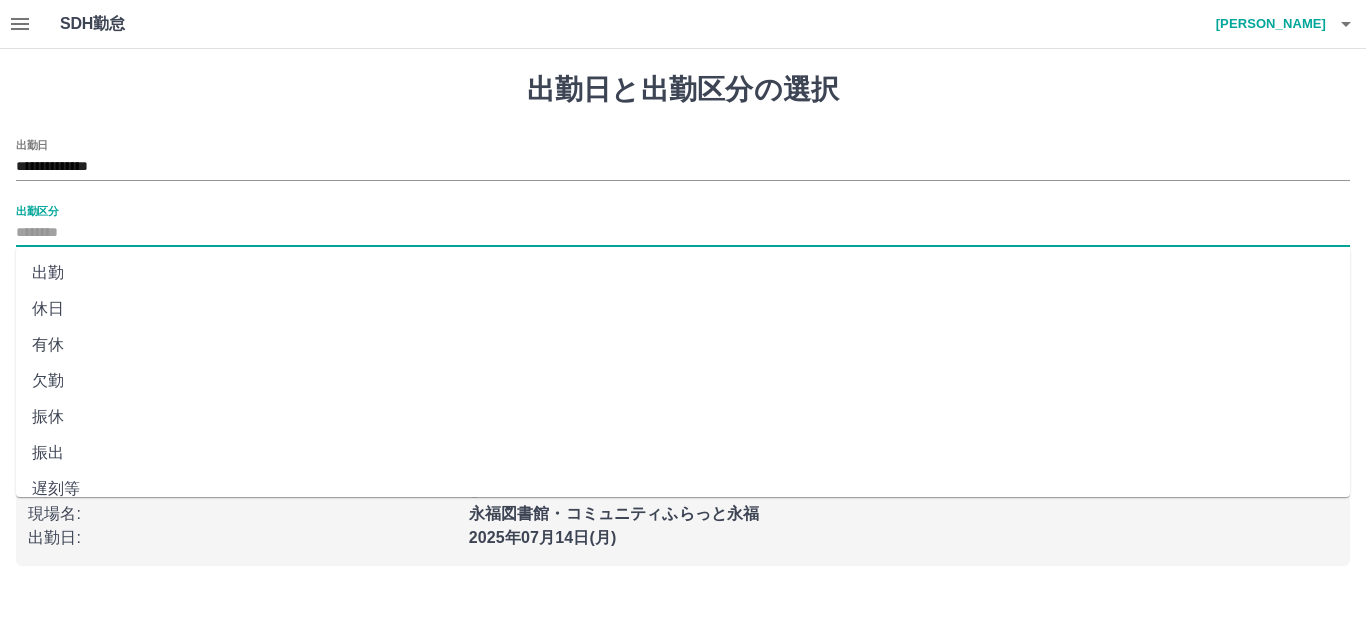 click on "出勤" at bounding box center (683, 273) 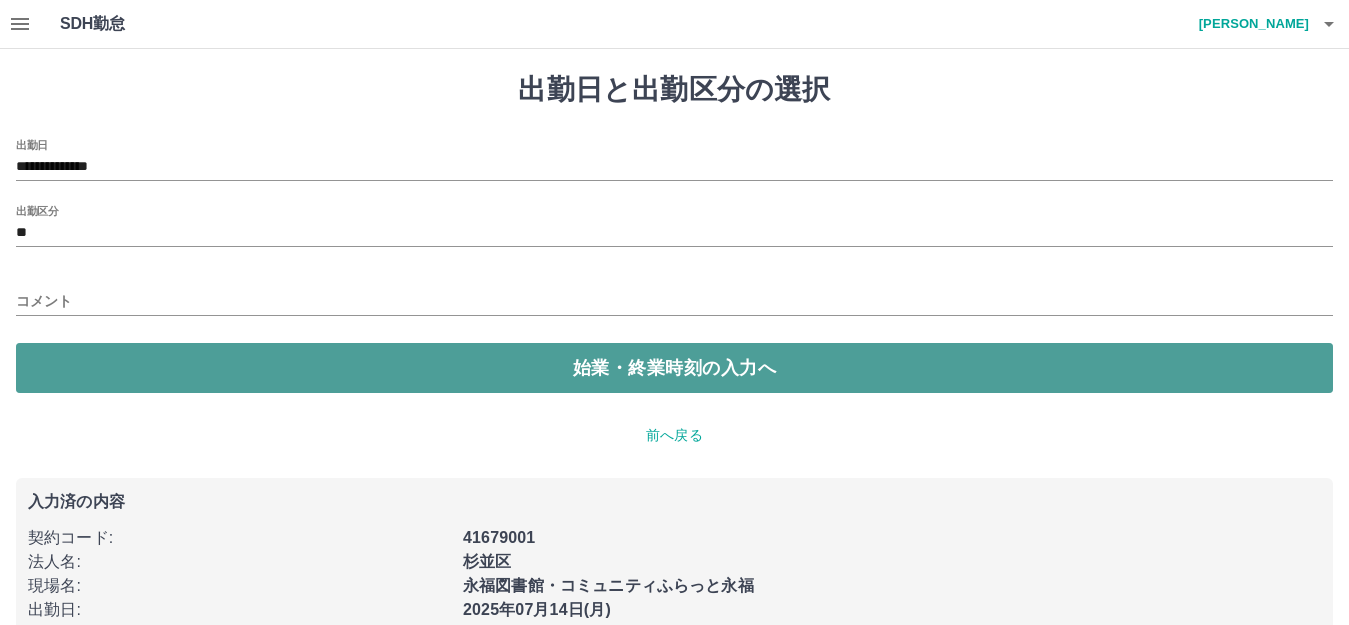 click on "始業・終業時刻の入力へ" at bounding box center [674, 368] 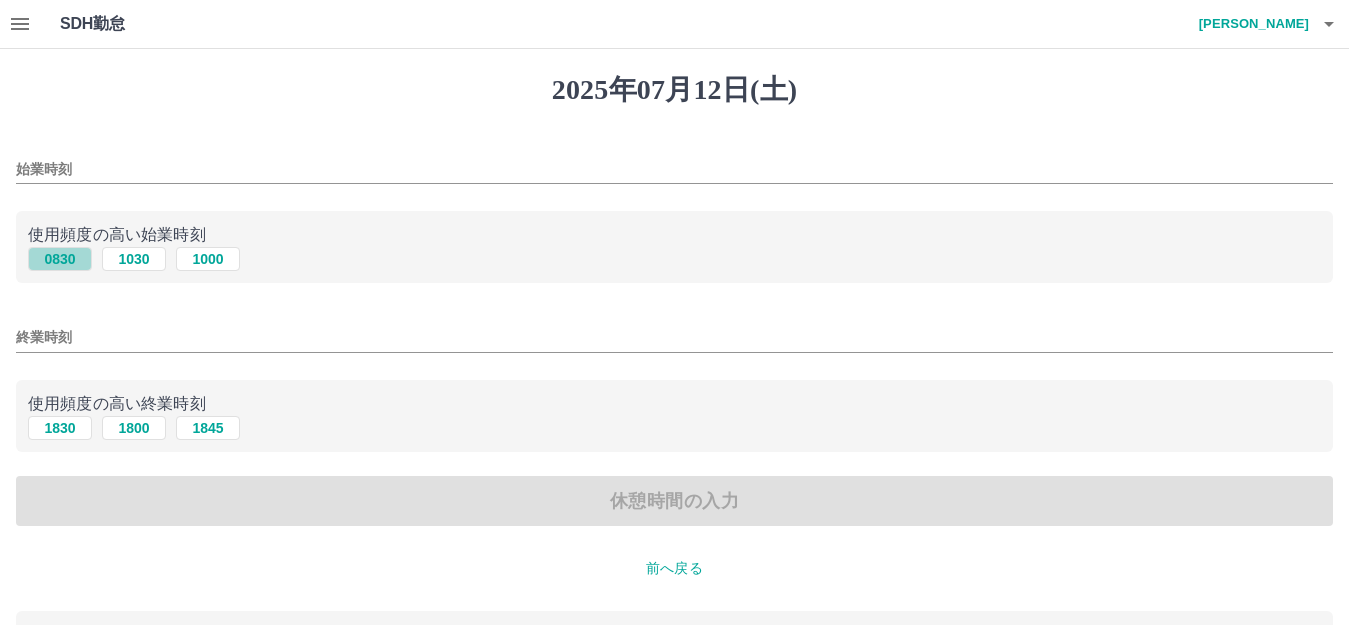 click on "0830" at bounding box center (60, 259) 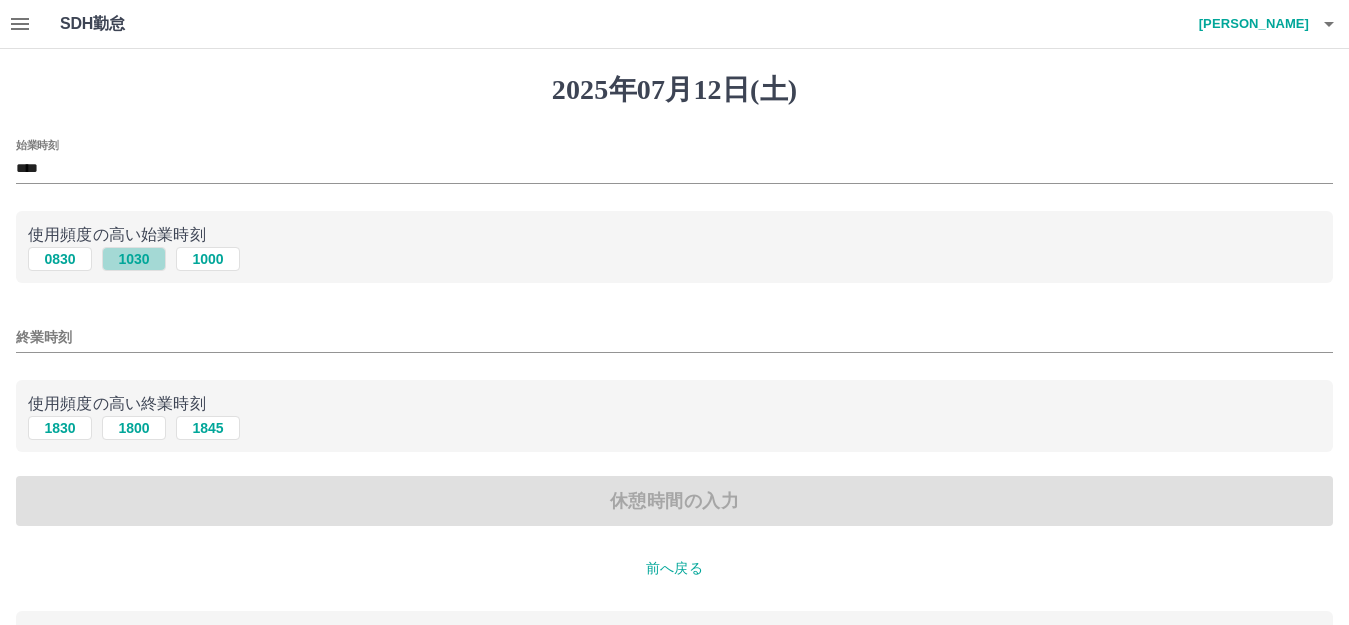 click on "1030" at bounding box center (134, 259) 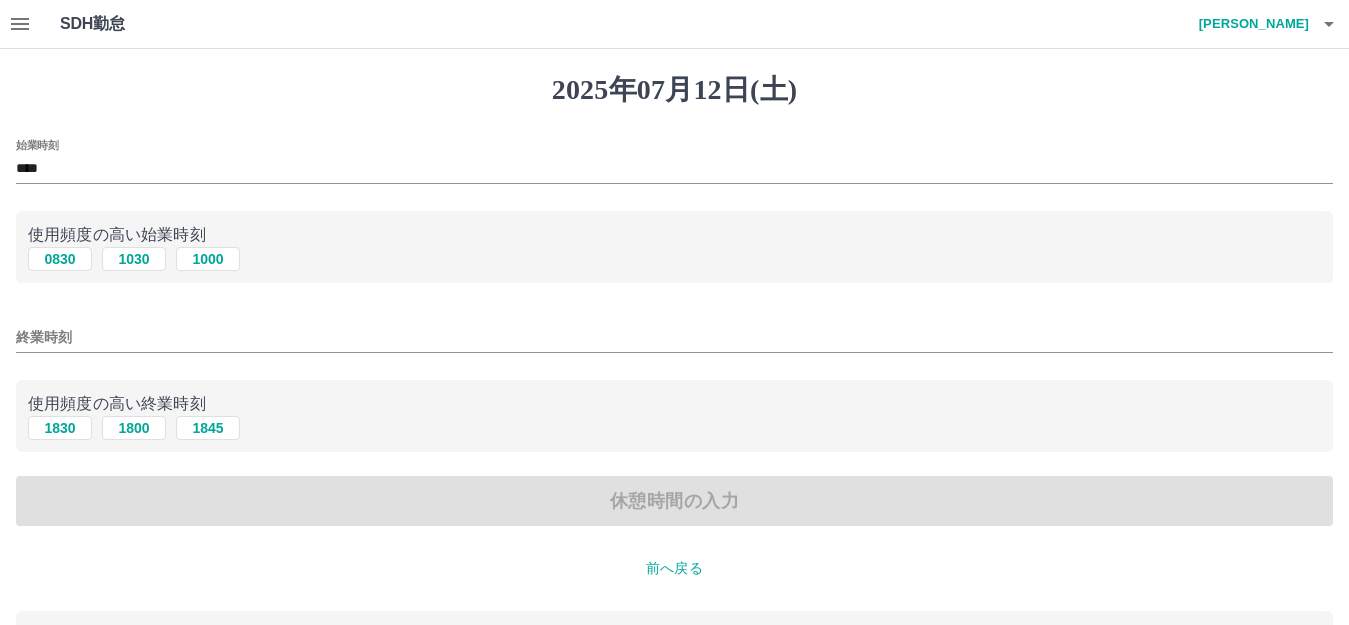 type 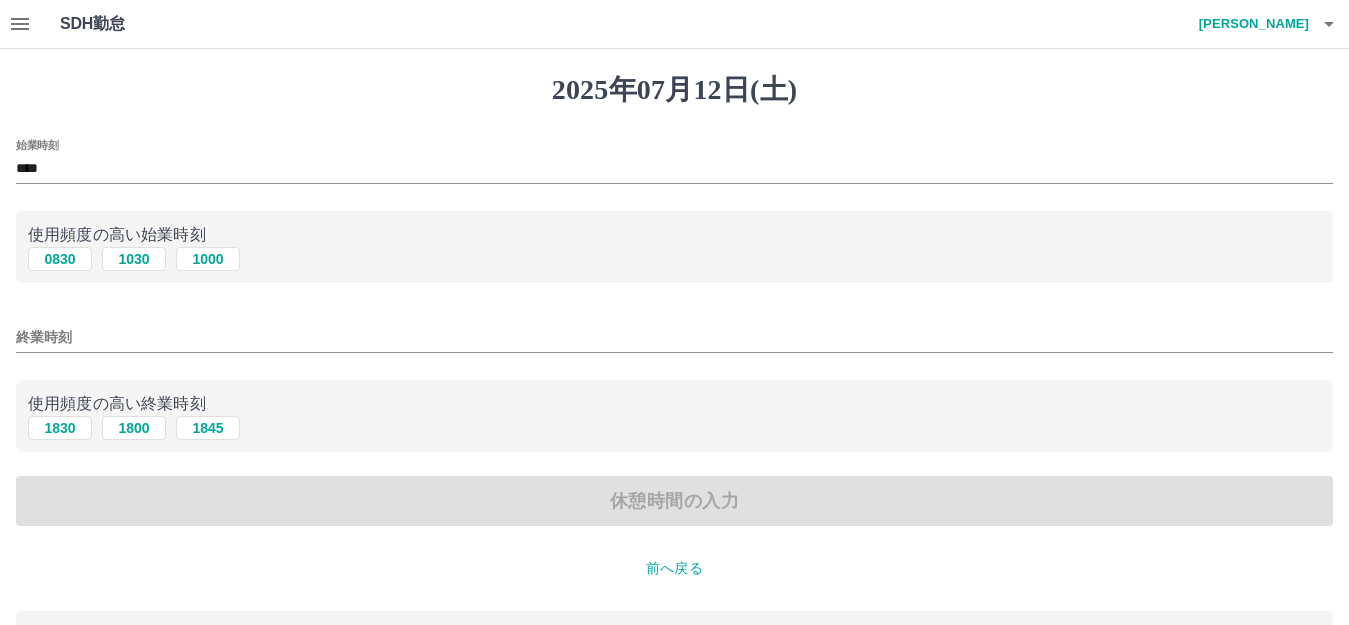 drag, startPoint x: 133, startPoint y: 358, endPoint x: 137, endPoint y: 347, distance: 11.7046995 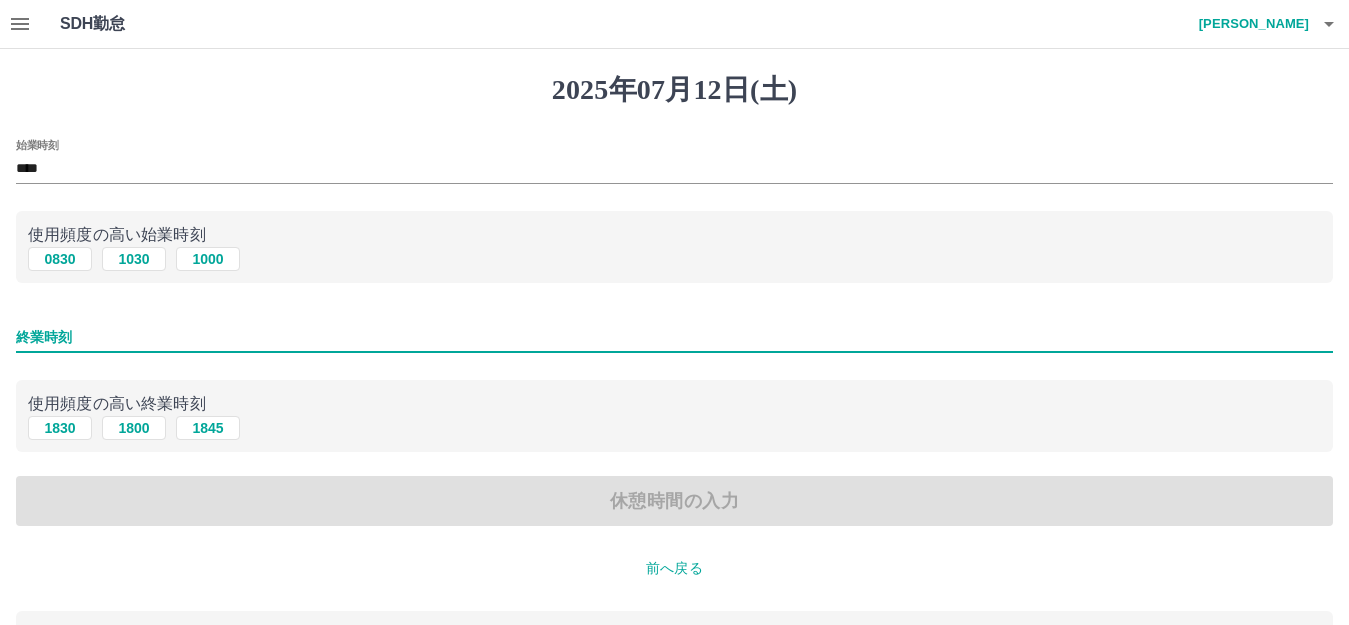 click on "終業時刻" at bounding box center [674, 337] 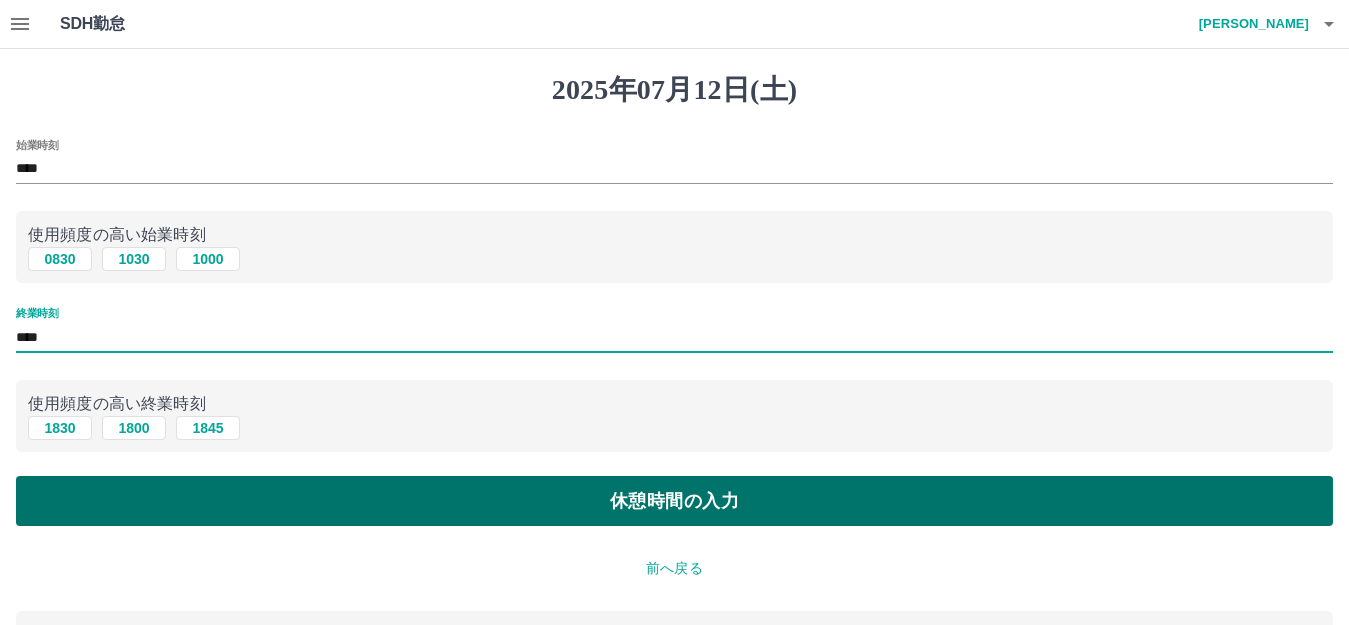 type on "****" 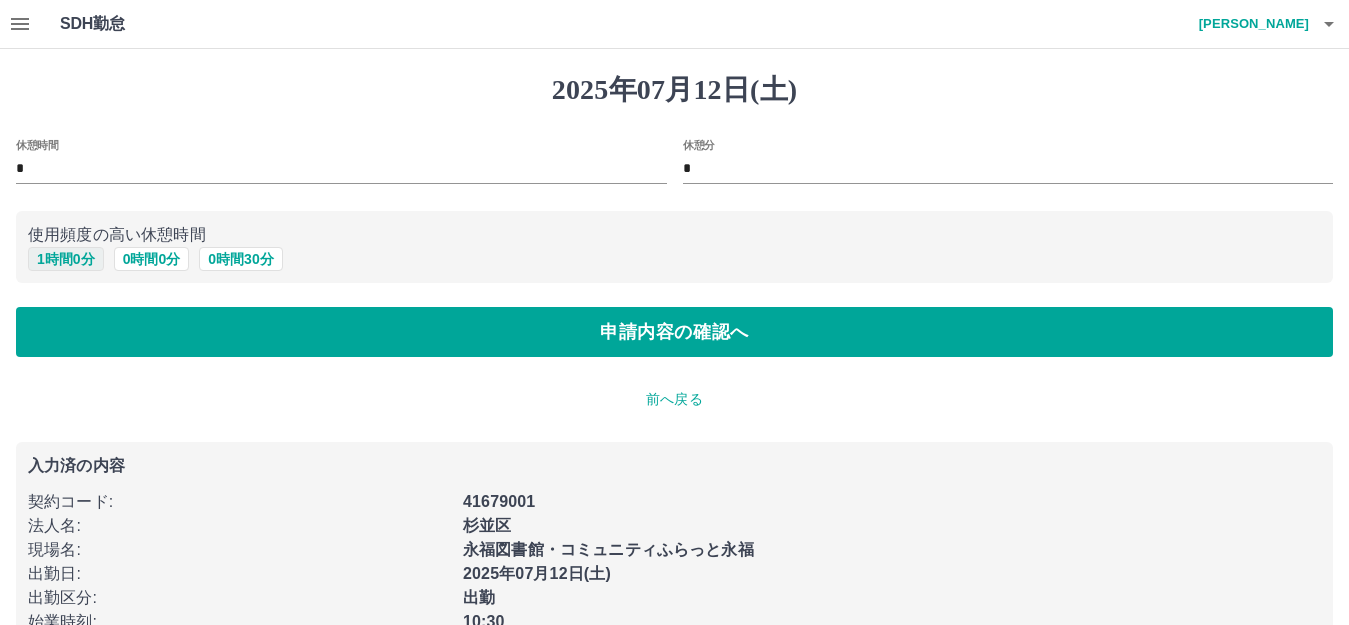 click on "1 時間 0 分" at bounding box center (66, 259) 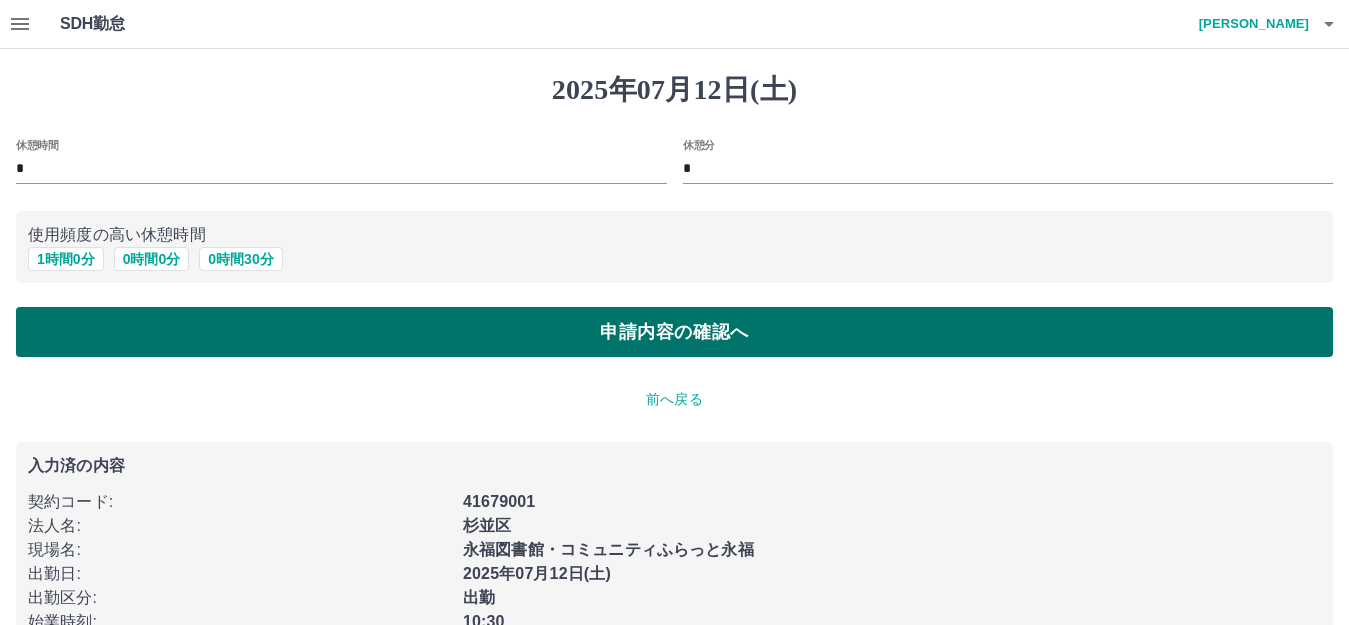 click on "申請内容の確認へ" at bounding box center [674, 332] 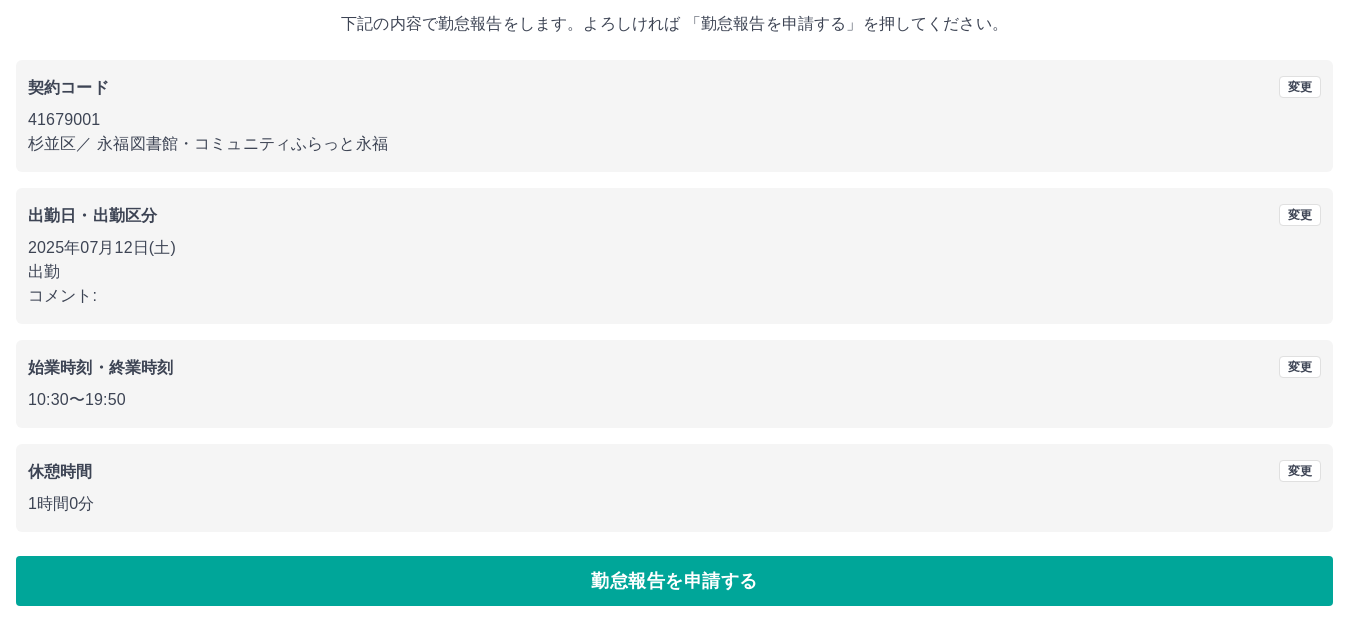 scroll, scrollTop: 124, scrollLeft: 0, axis: vertical 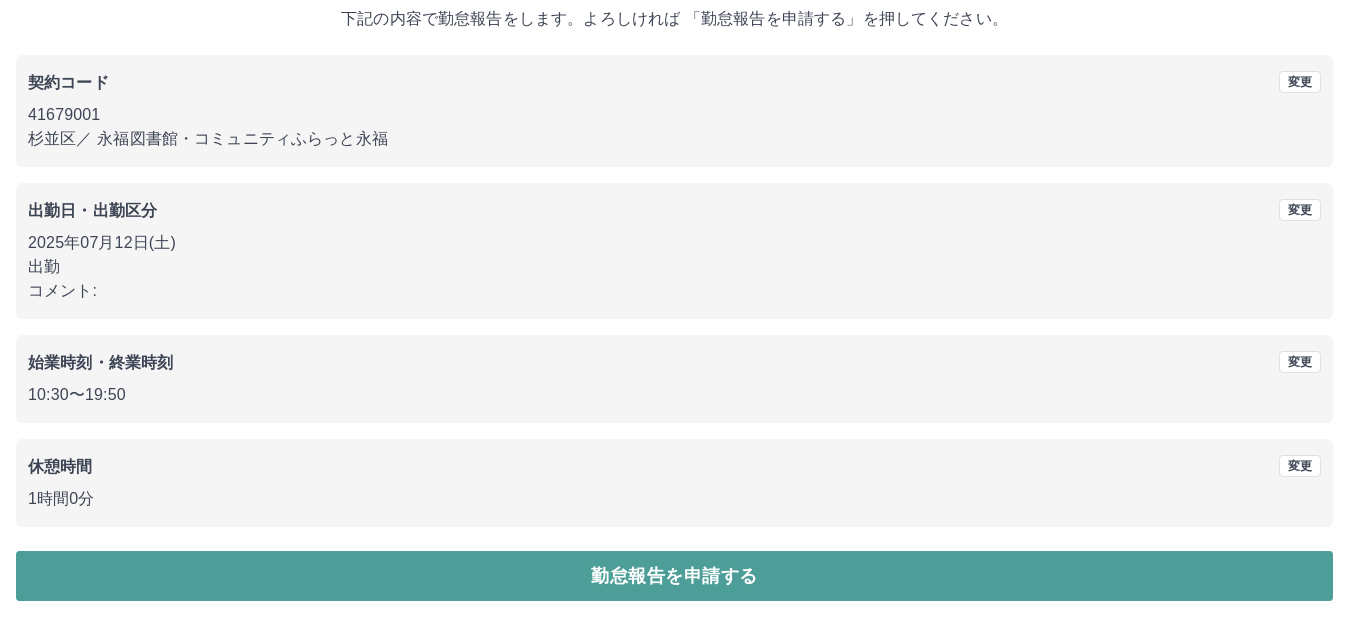 click on "勤怠報告を申請する" at bounding box center (674, 576) 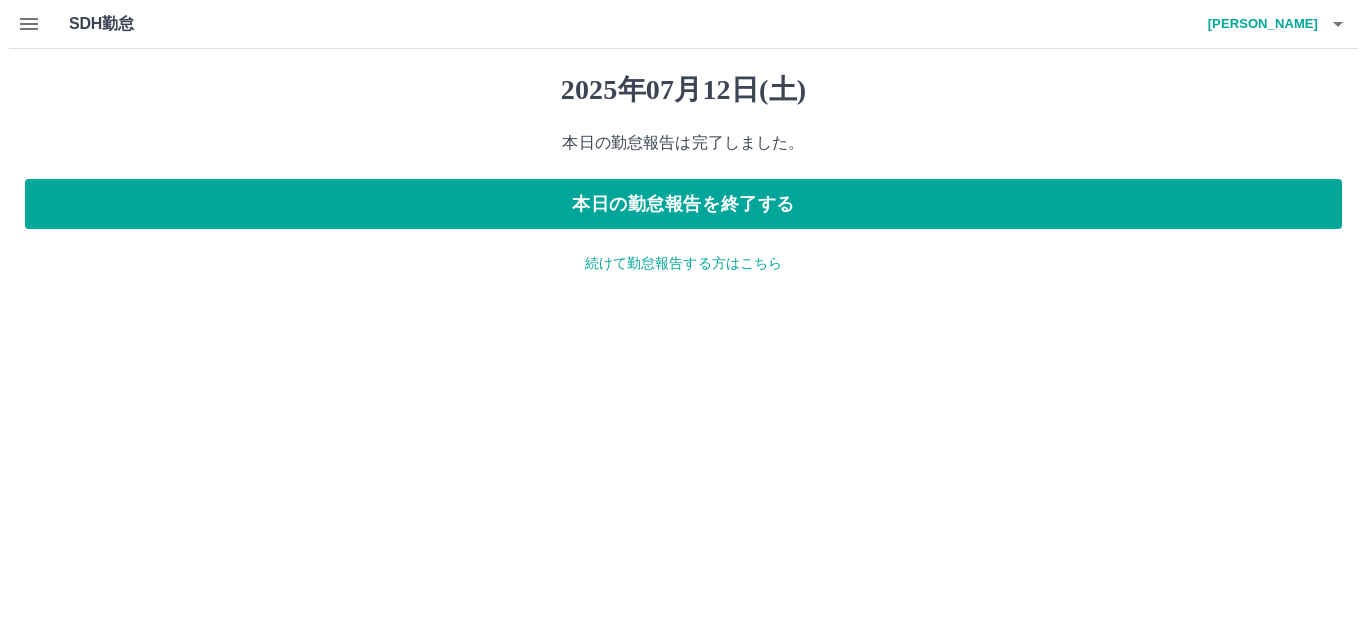 scroll, scrollTop: 0, scrollLeft: 0, axis: both 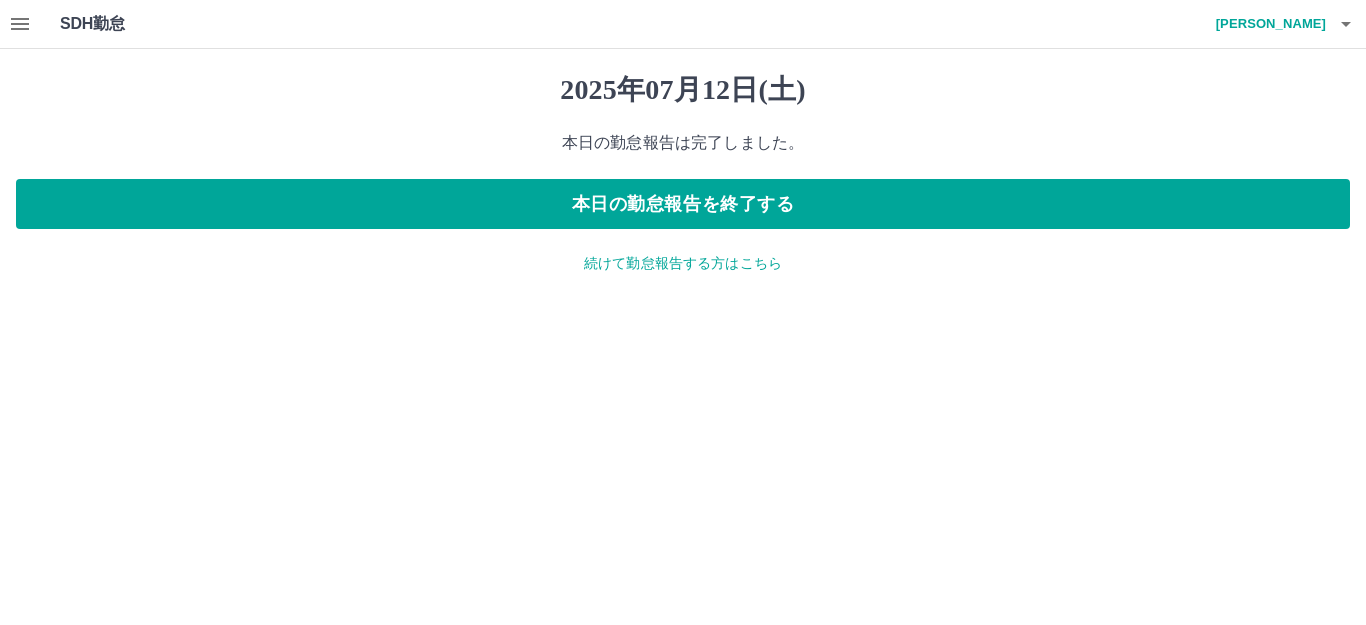 click on "続けて勤怠報告する方はこちら" at bounding box center [683, 263] 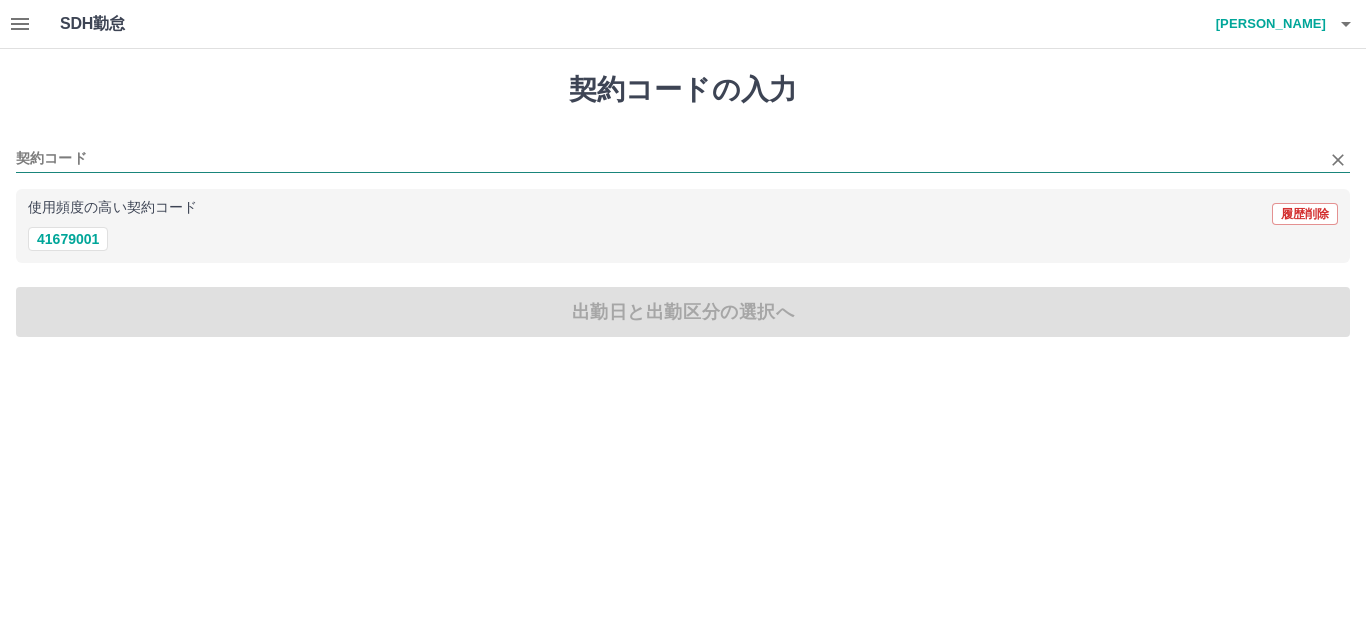 click on "契約コード" at bounding box center (668, 159) 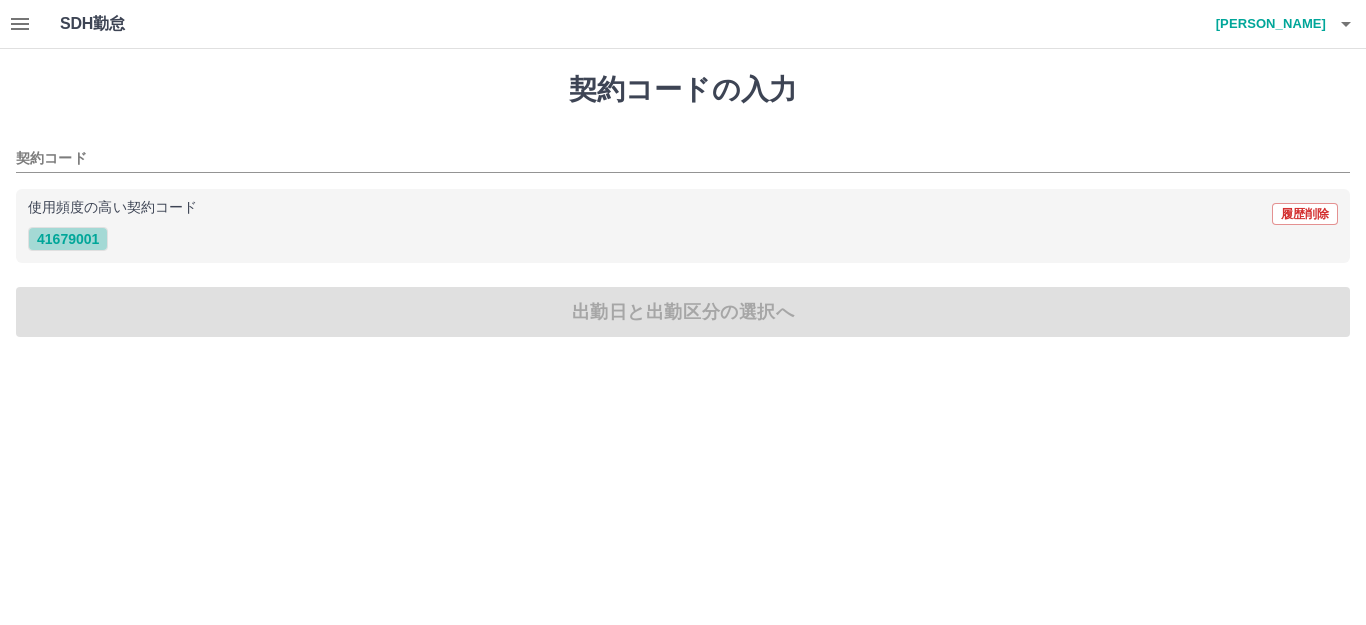 click on "41679001" at bounding box center (68, 239) 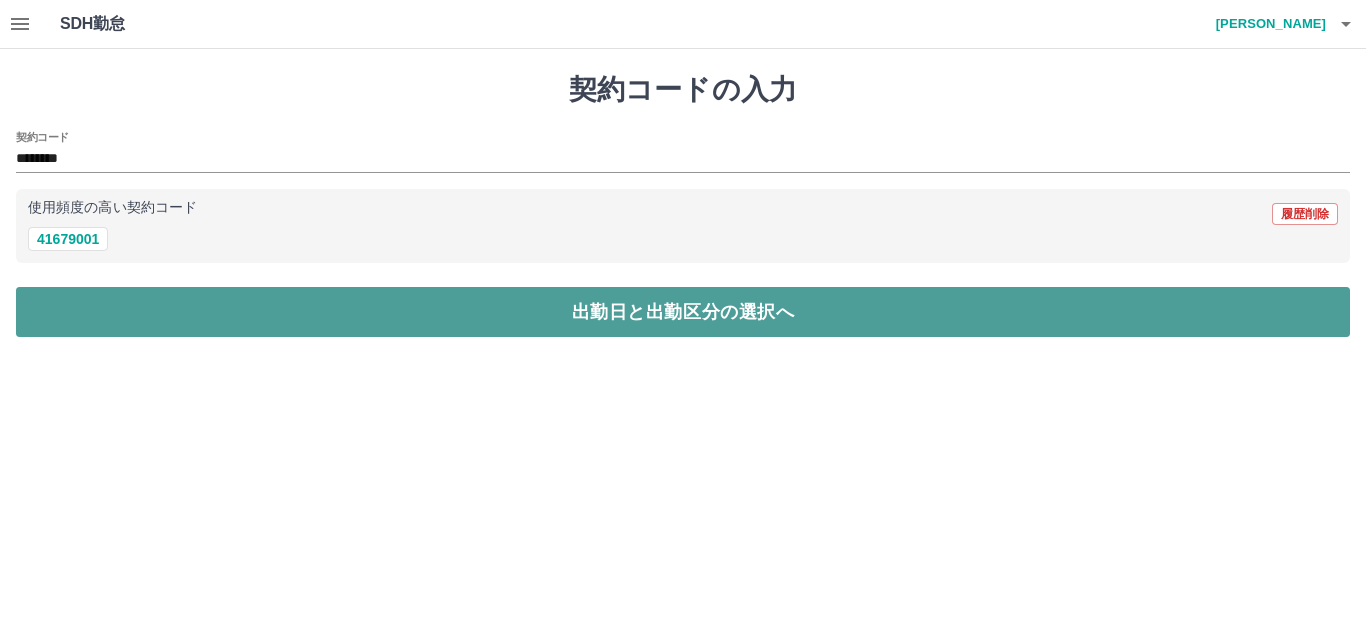 click on "出勤日と出勤区分の選択へ" at bounding box center (683, 312) 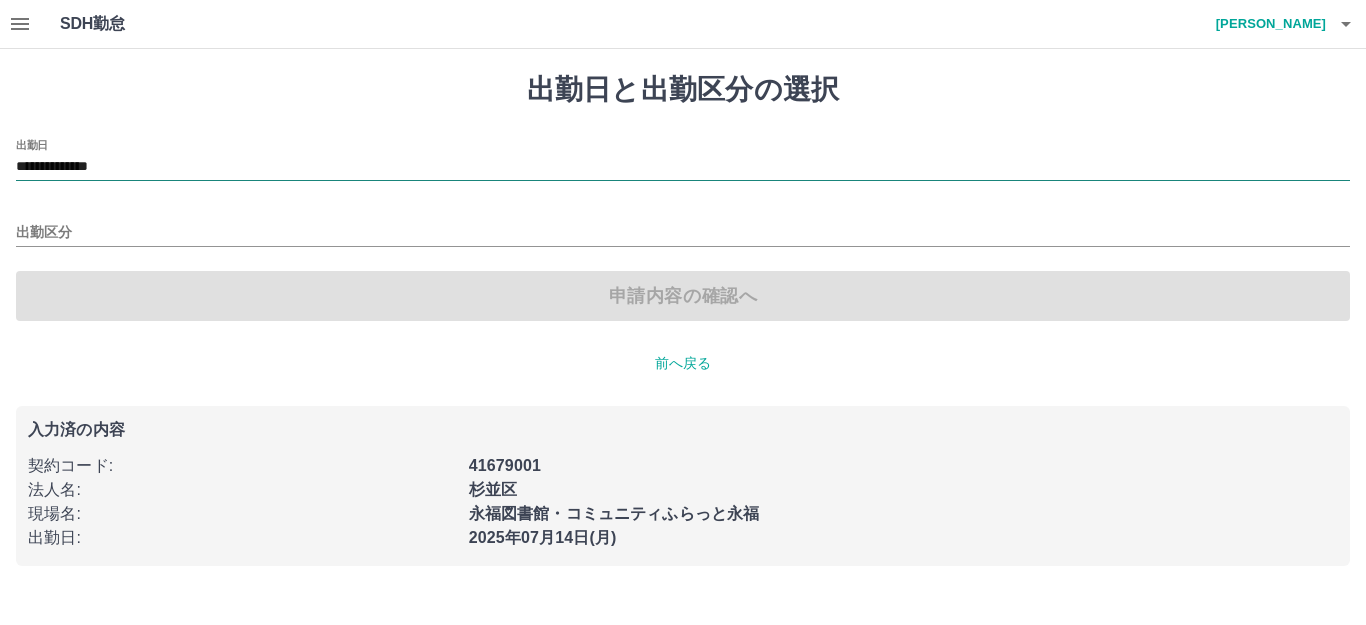 click on "**********" at bounding box center [683, 167] 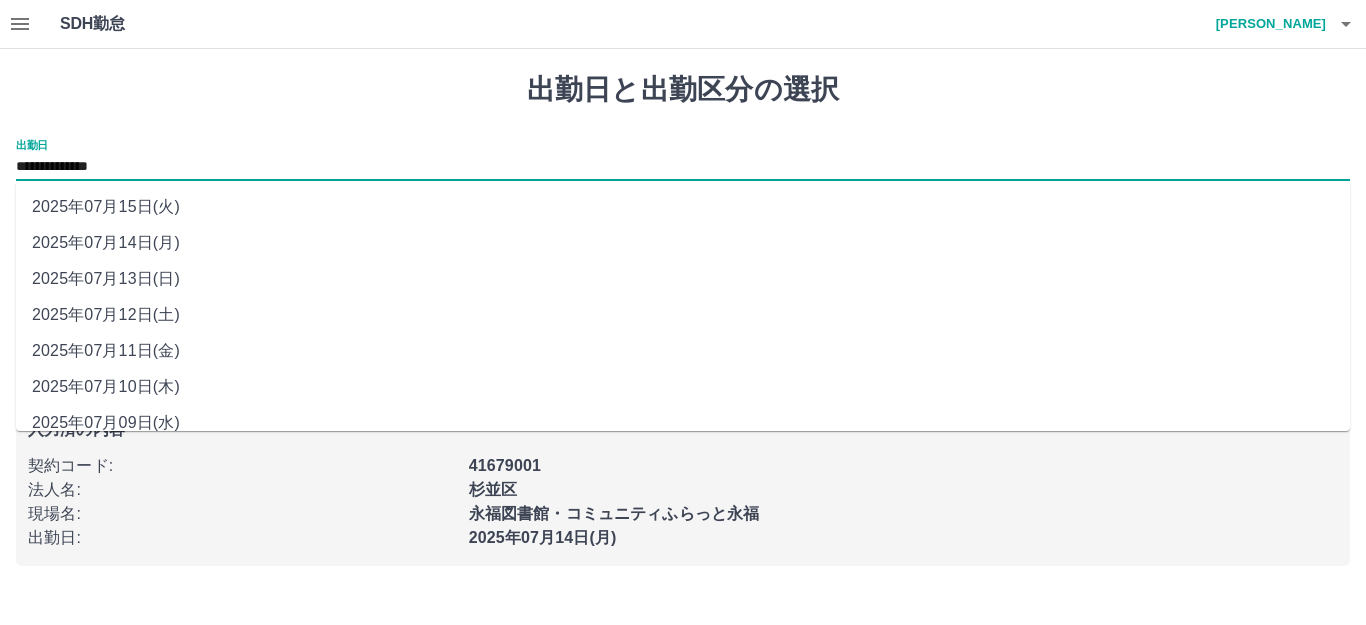click on "2025年07月13日(日)" at bounding box center [683, 279] 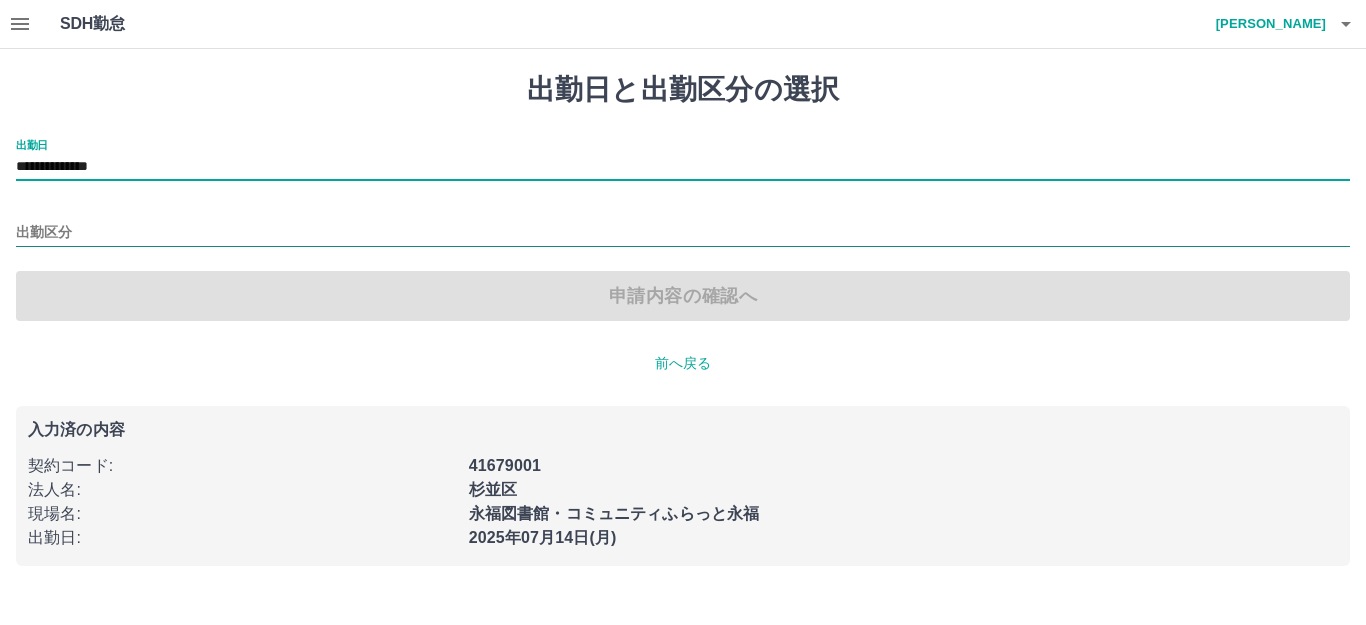click on "出勤区分" at bounding box center [683, 233] 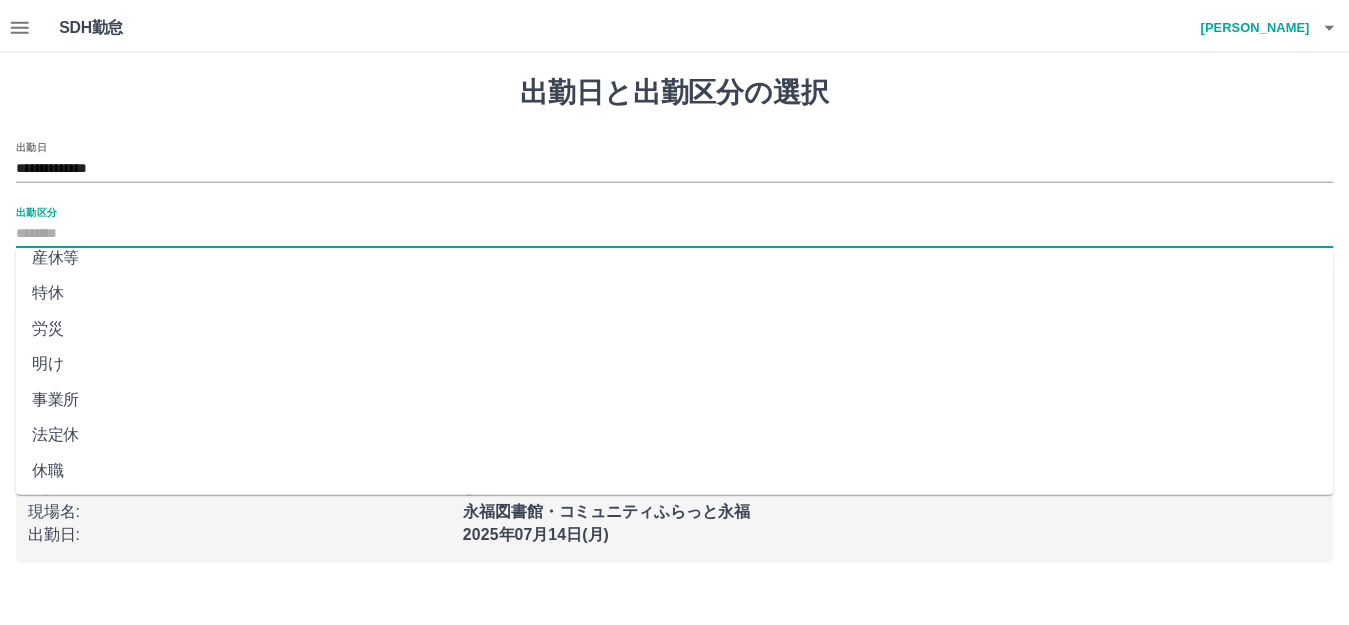 scroll, scrollTop: 414, scrollLeft: 0, axis: vertical 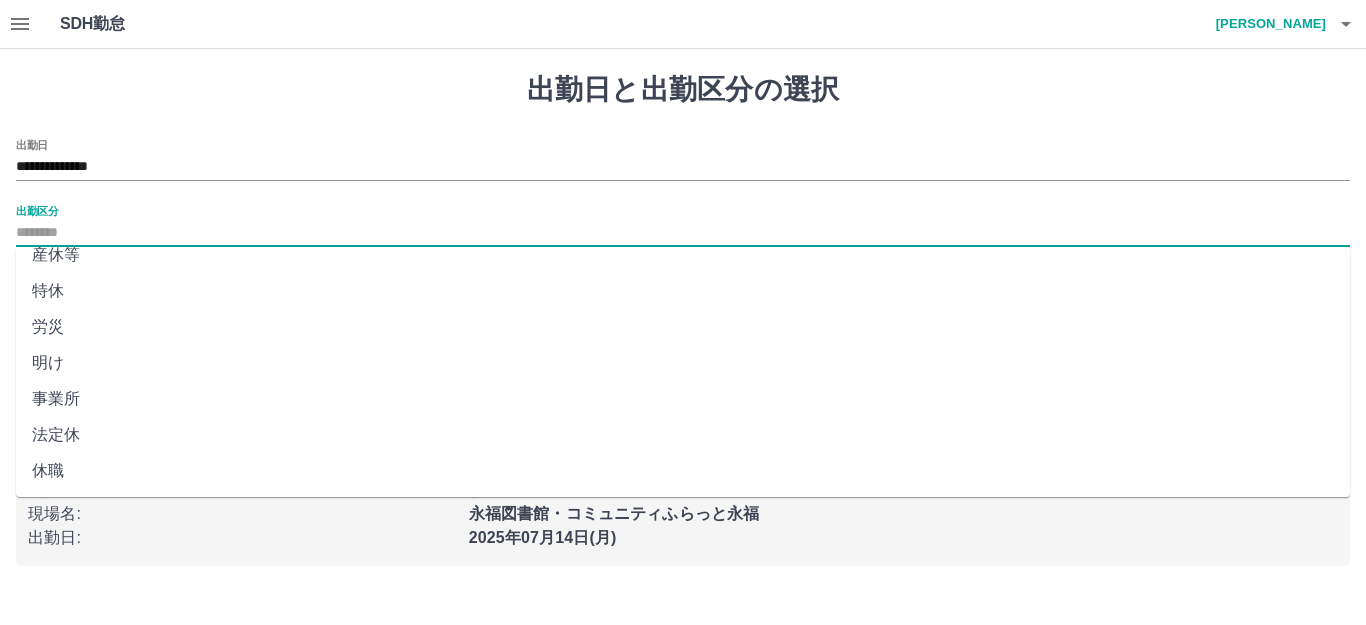 click on "法定休" at bounding box center (683, 435) 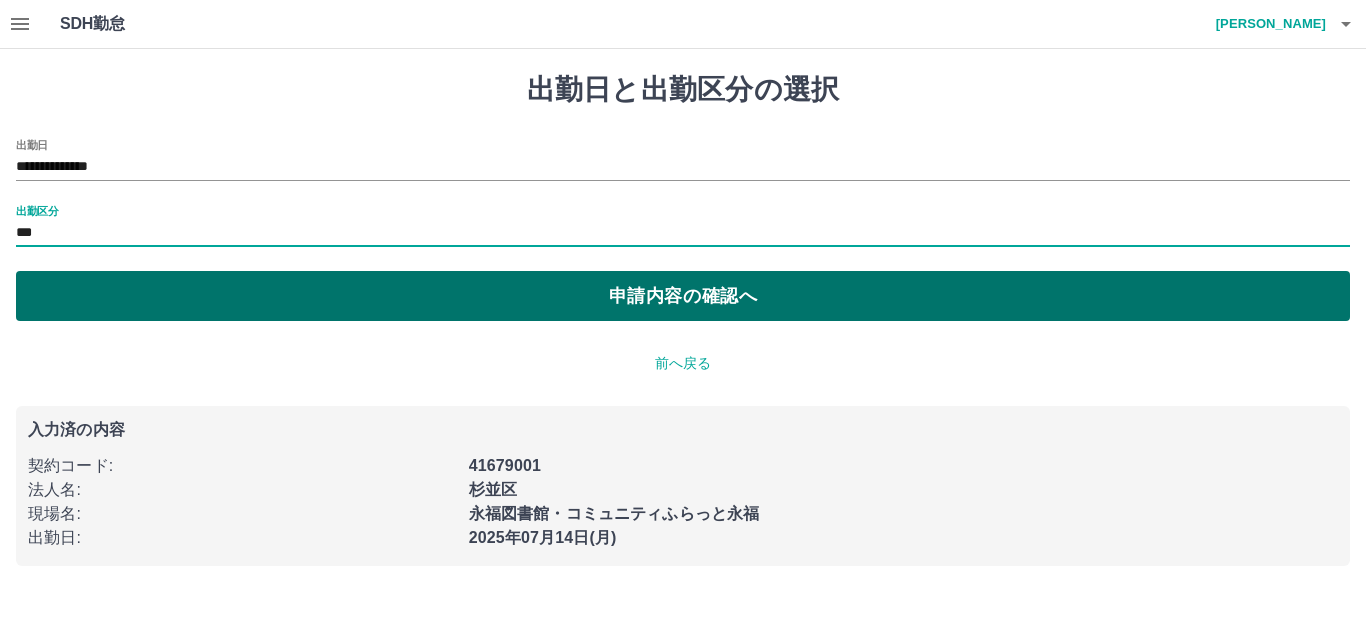 click on "申請内容の確認へ" at bounding box center [683, 296] 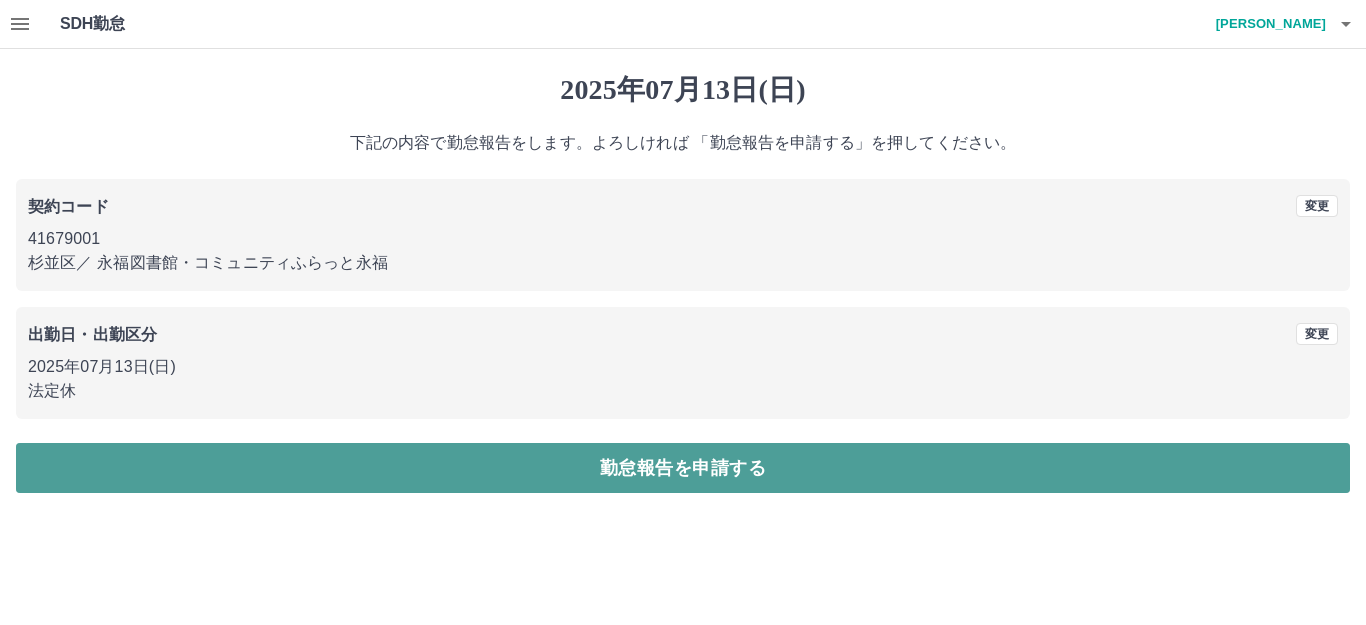 click on "勤怠報告を申請する" at bounding box center [683, 468] 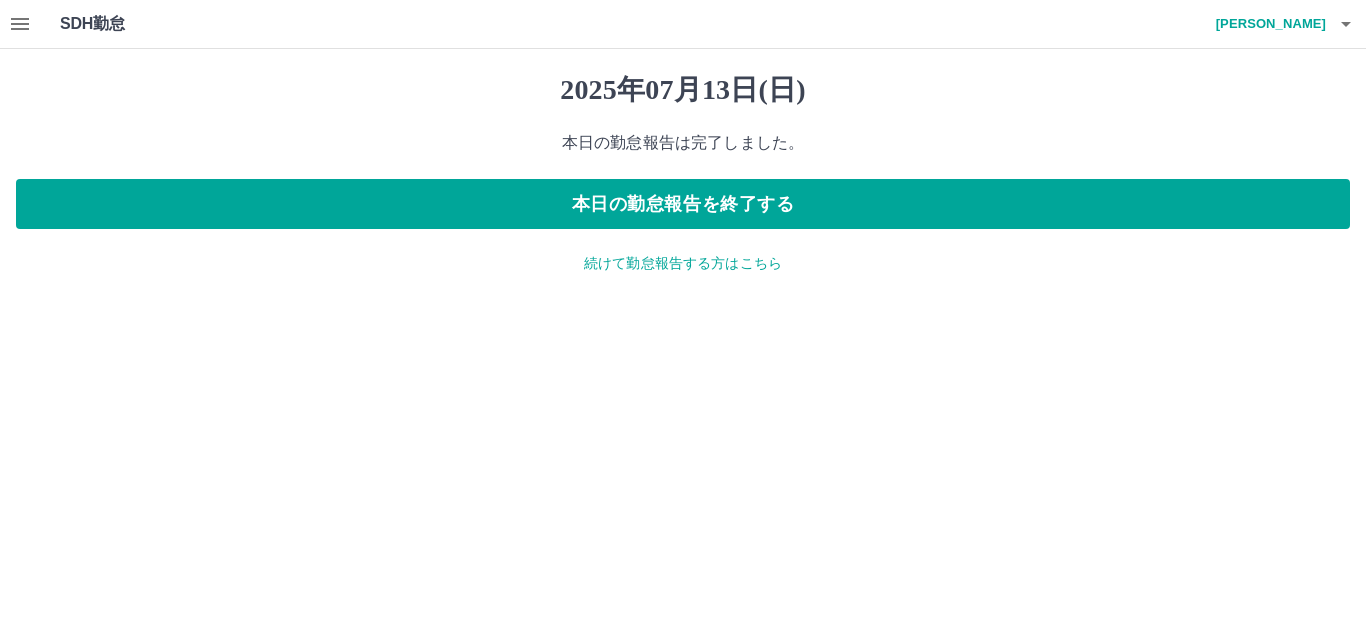 click 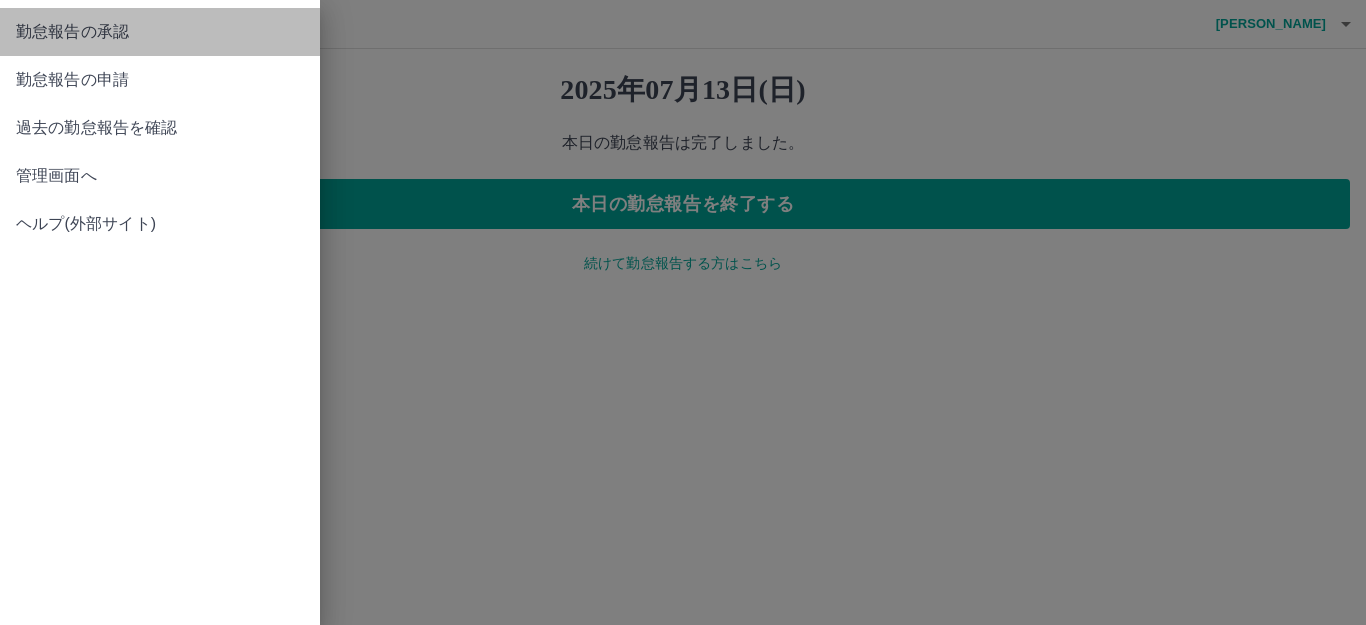 click on "勤怠報告の承認" at bounding box center [160, 32] 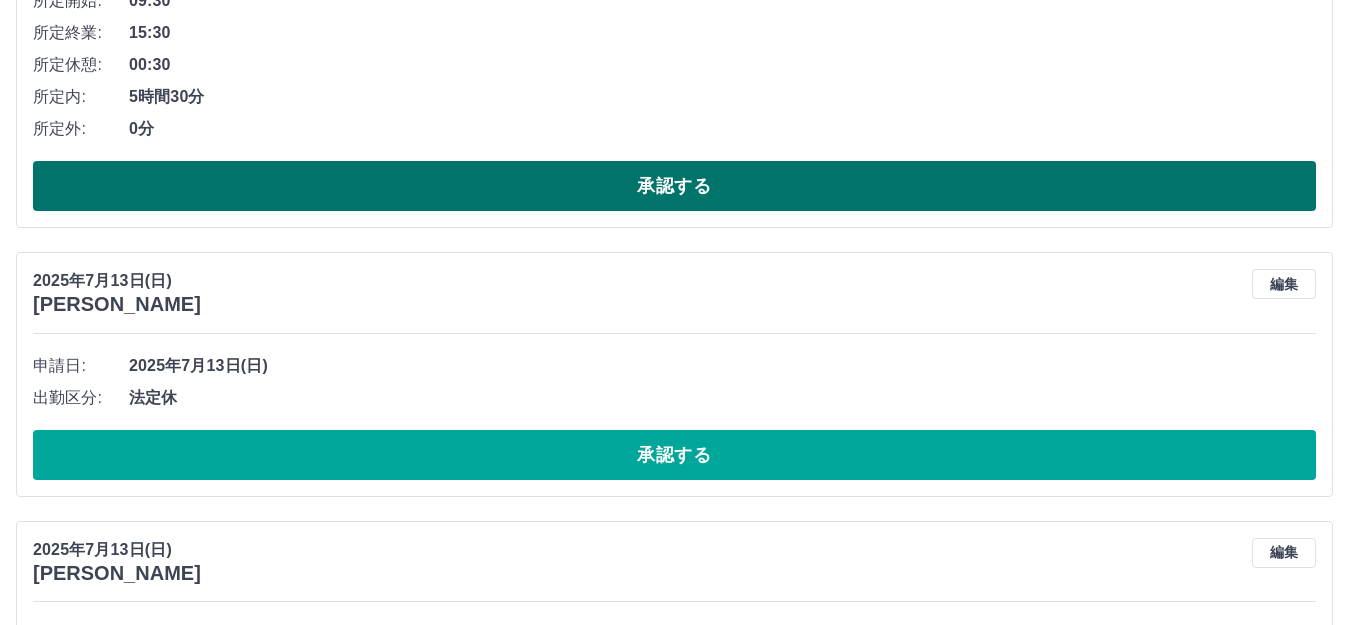 scroll, scrollTop: 9300, scrollLeft: 0, axis: vertical 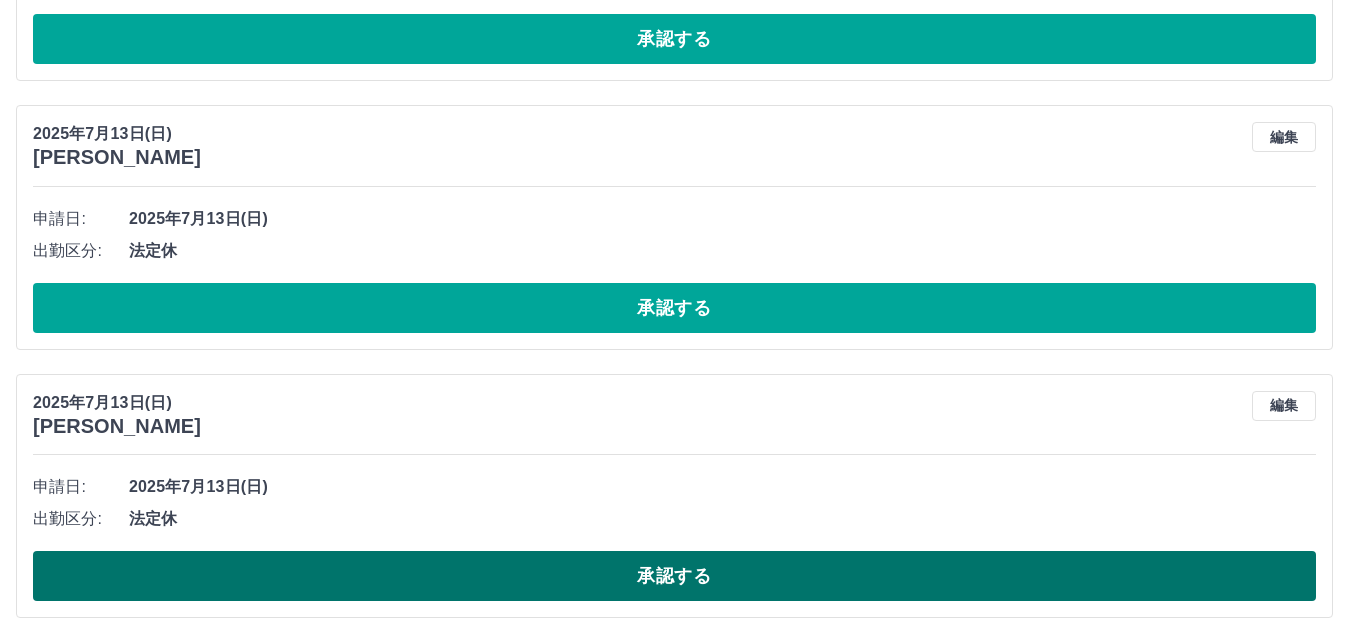 click on "承認する" at bounding box center [674, 576] 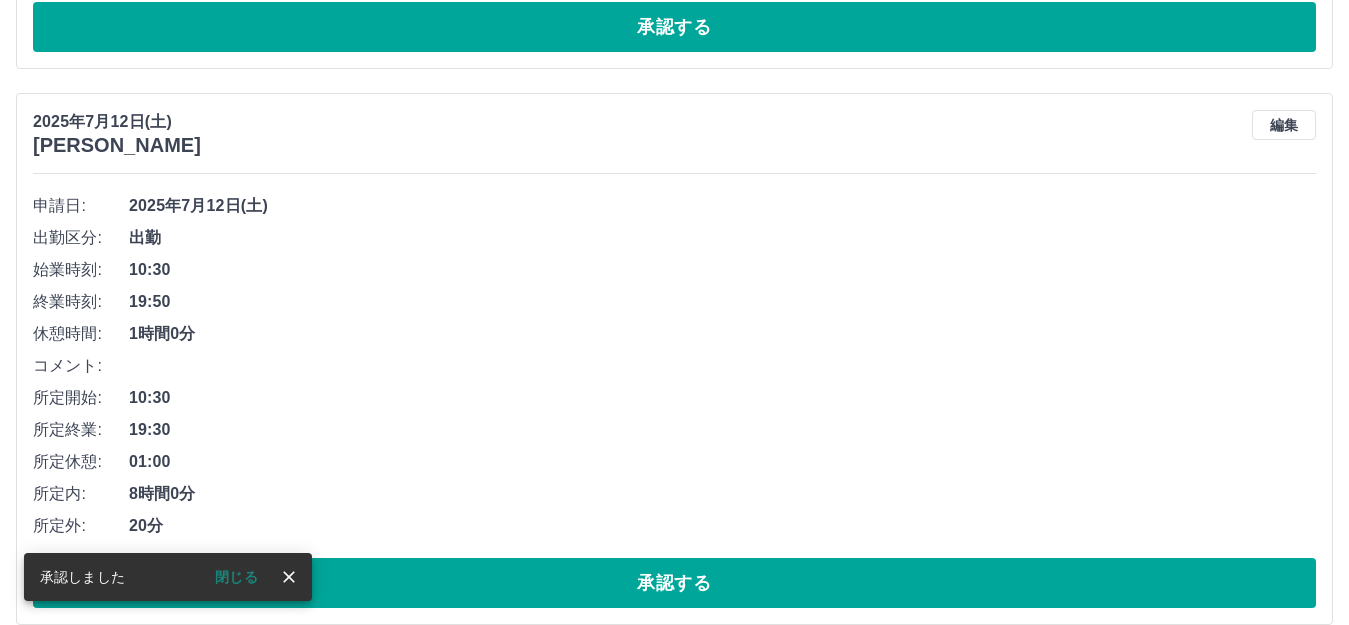 scroll, scrollTop: 9875, scrollLeft: 0, axis: vertical 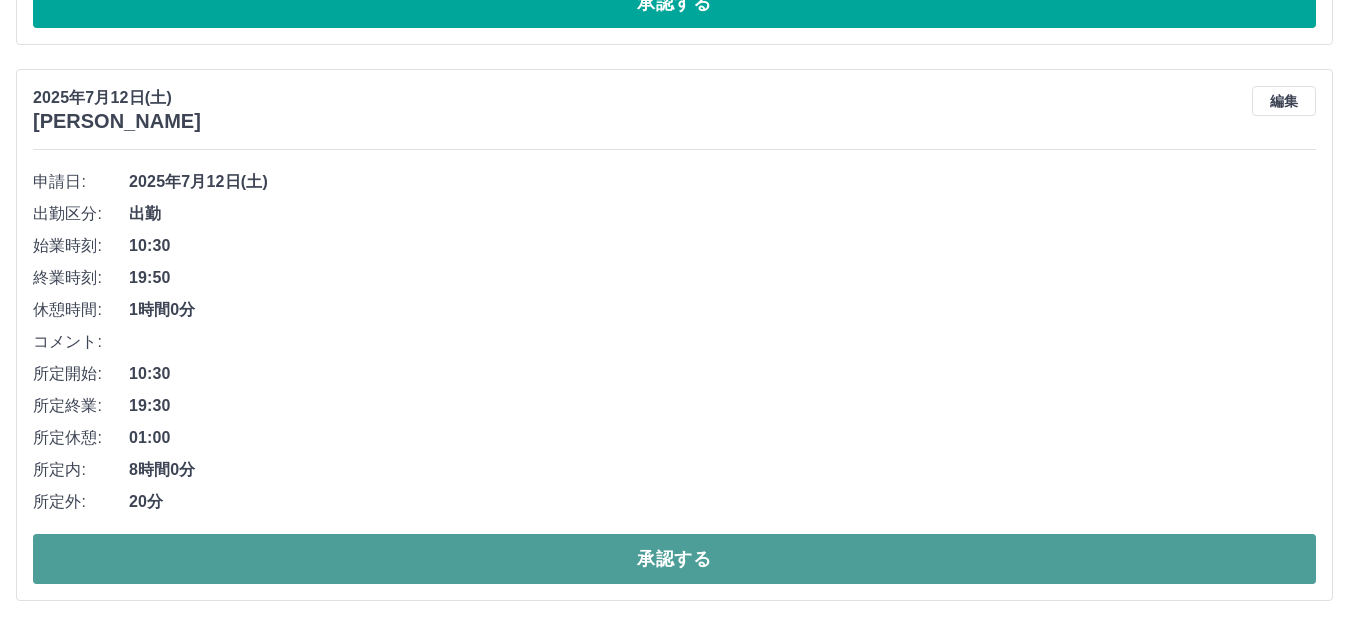 click on "承認する" at bounding box center (674, 559) 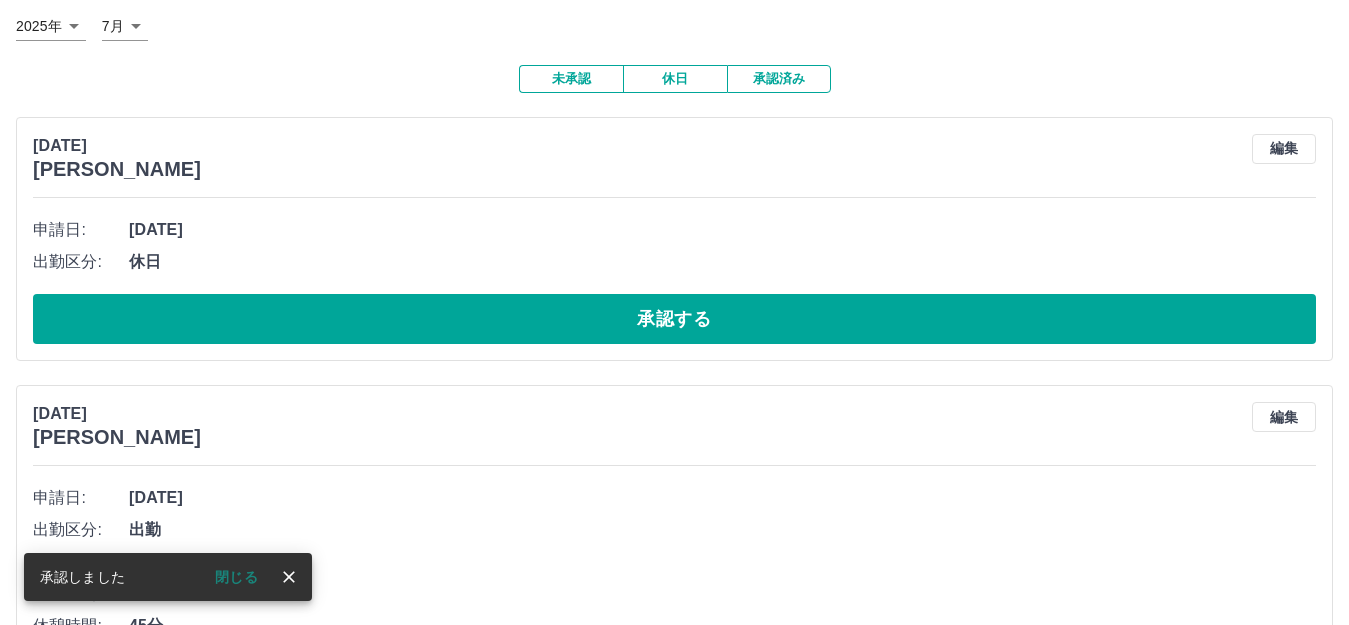 scroll, scrollTop: 0, scrollLeft: 0, axis: both 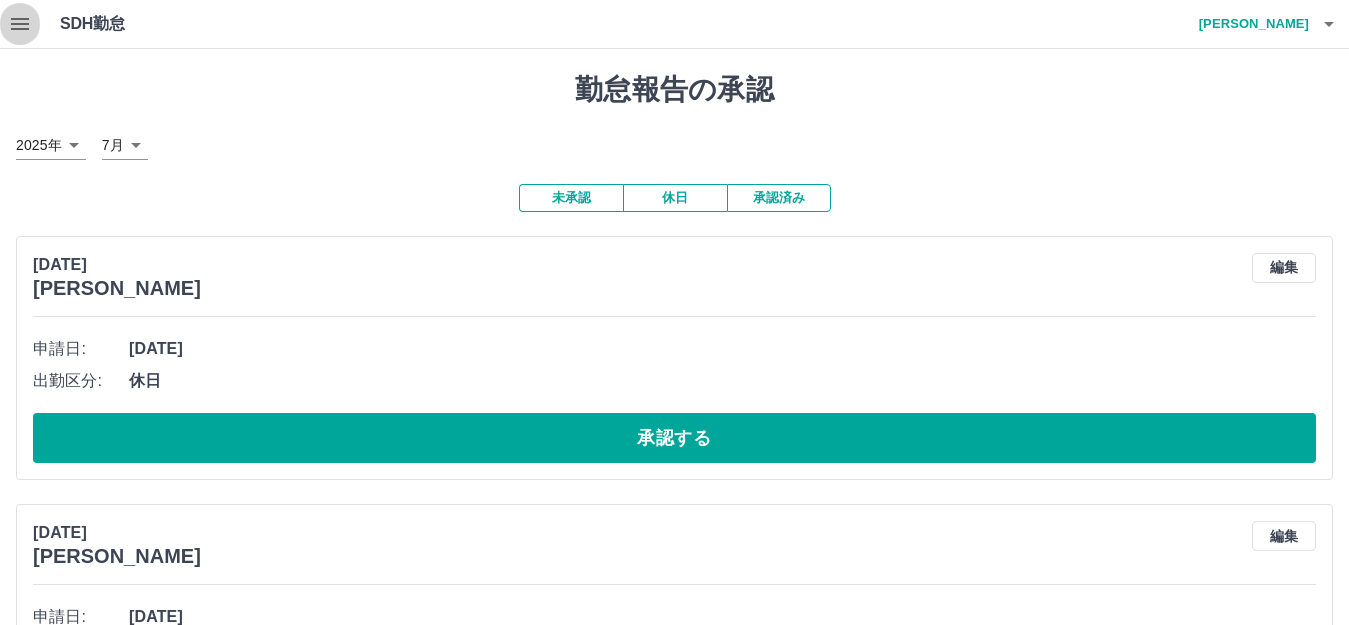 click 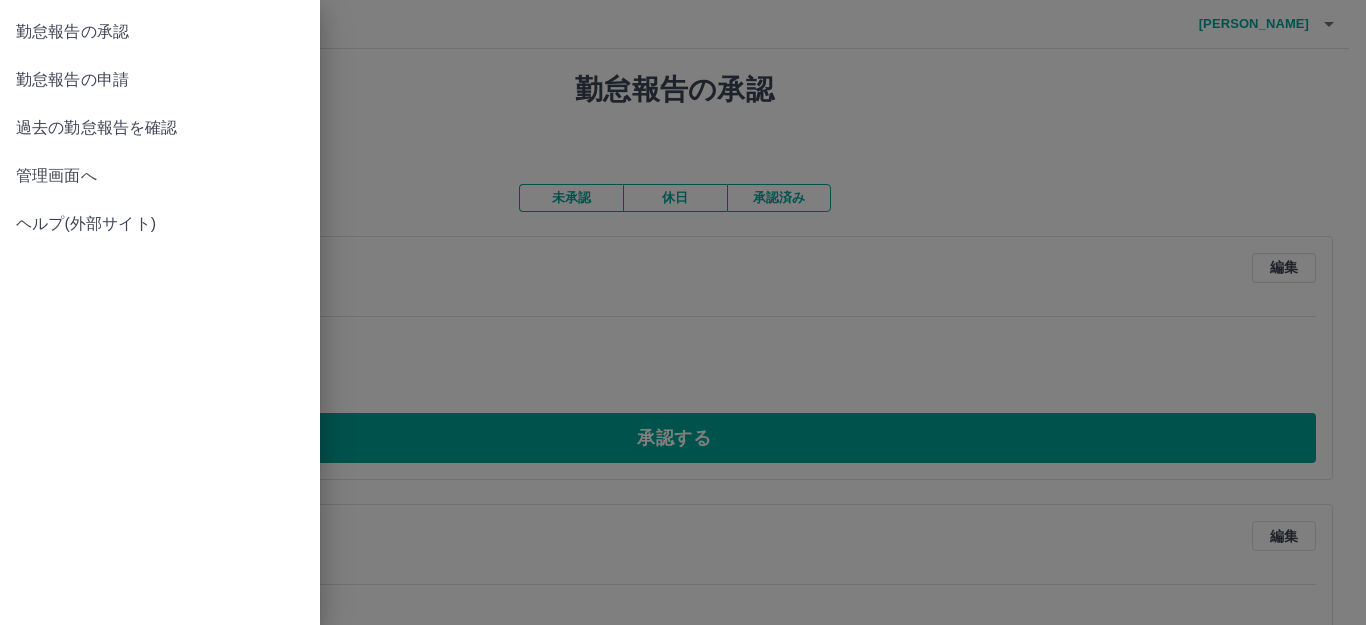 click on "過去の勤怠報告を確認" at bounding box center [160, 128] 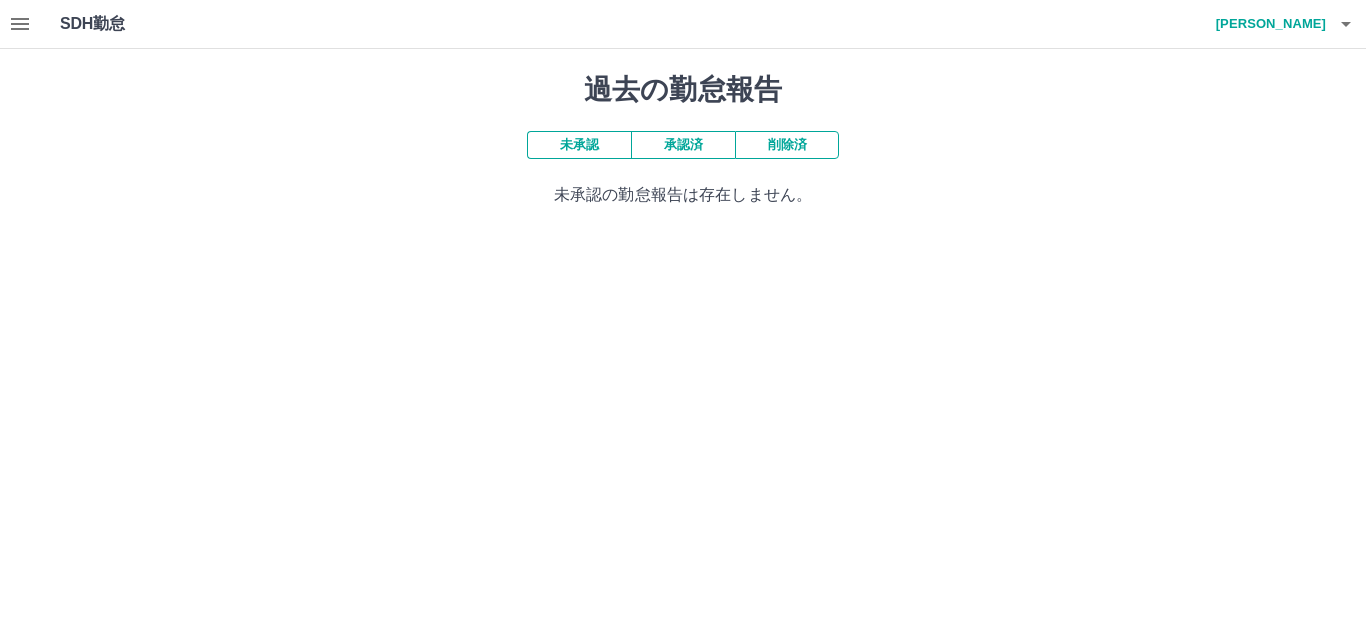 click on "承認済" at bounding box center (683, 145) 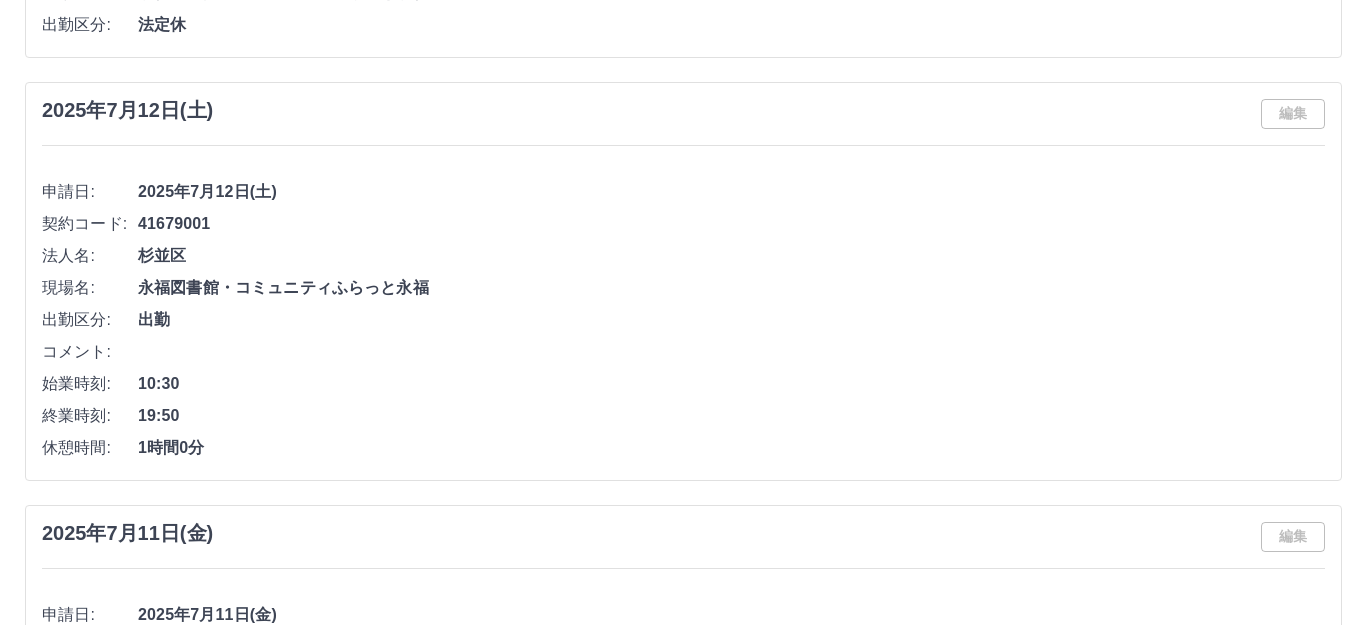 scroll, scrollTop: 0, scrollLeft: 0, axis: both 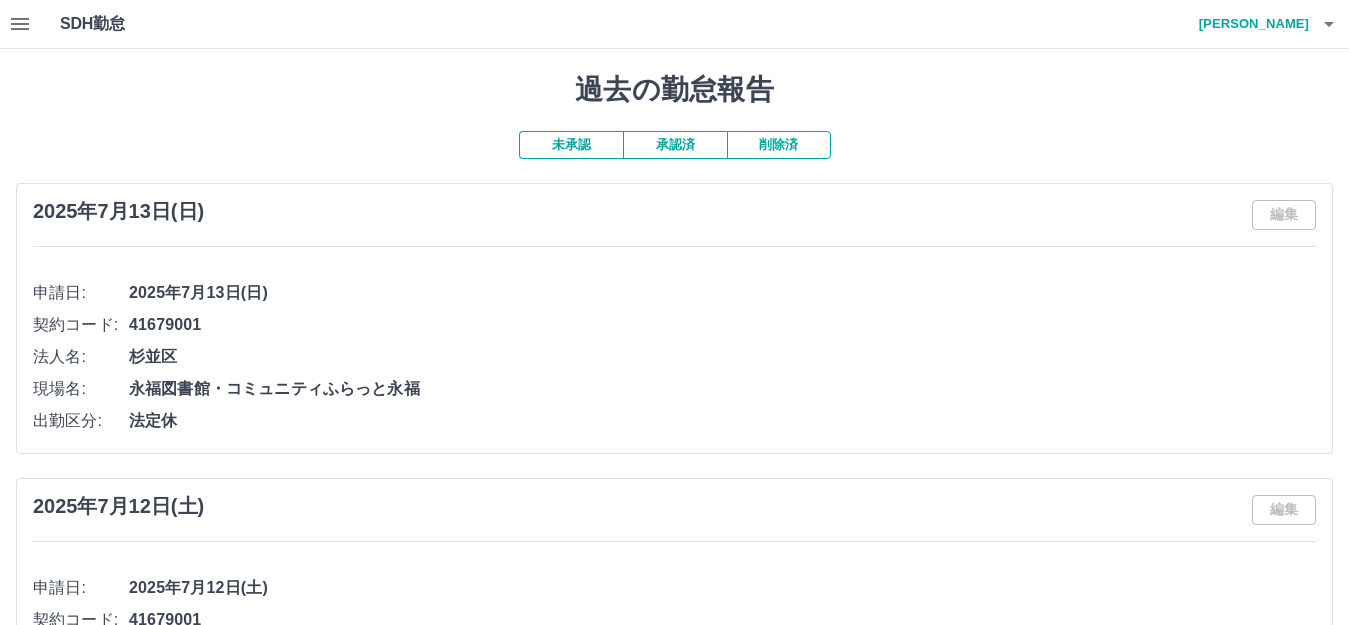 click on "江後　恵子" at bounding box center (1249, 24) 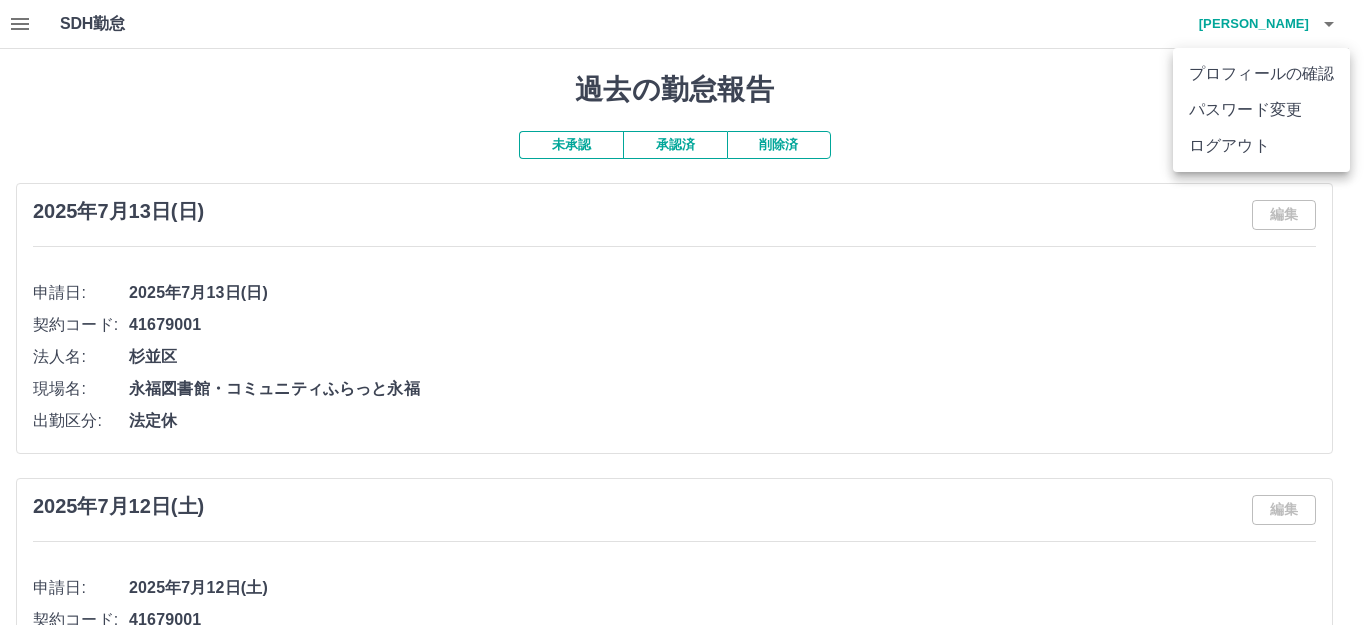 click on "ログアウト" at bounding box center [1261, 146] 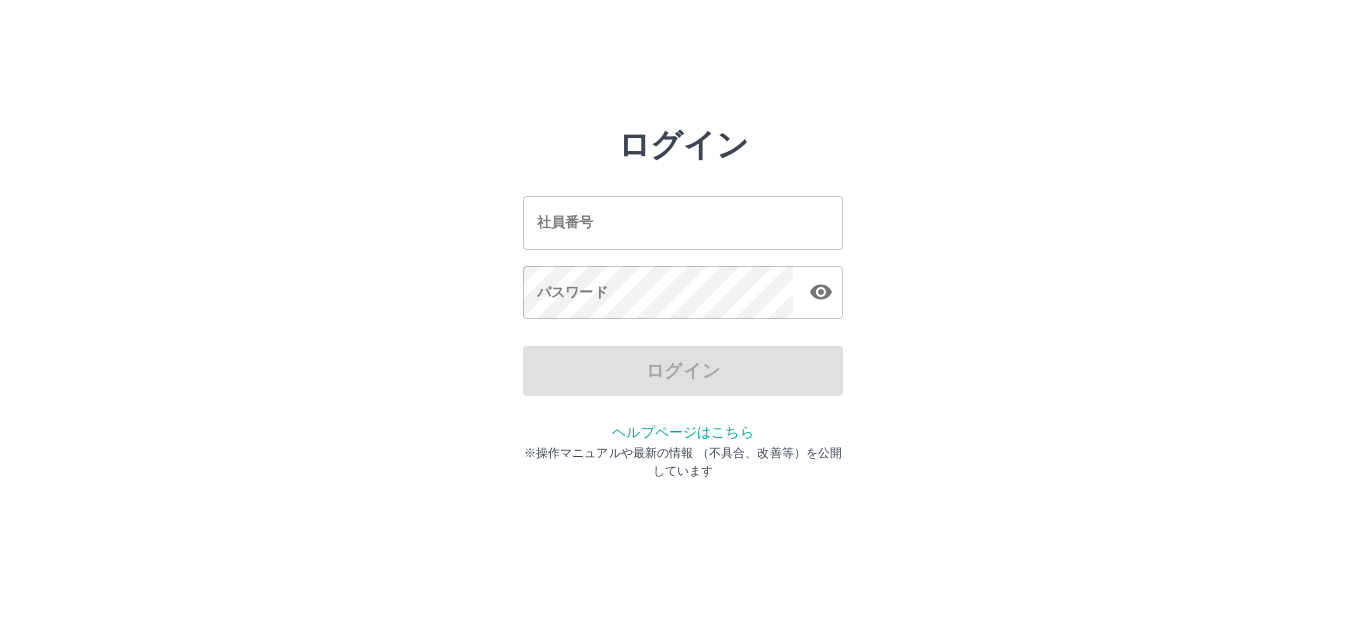 scroll, scrollTop: 0, scrollLeft: 0, axis: both 